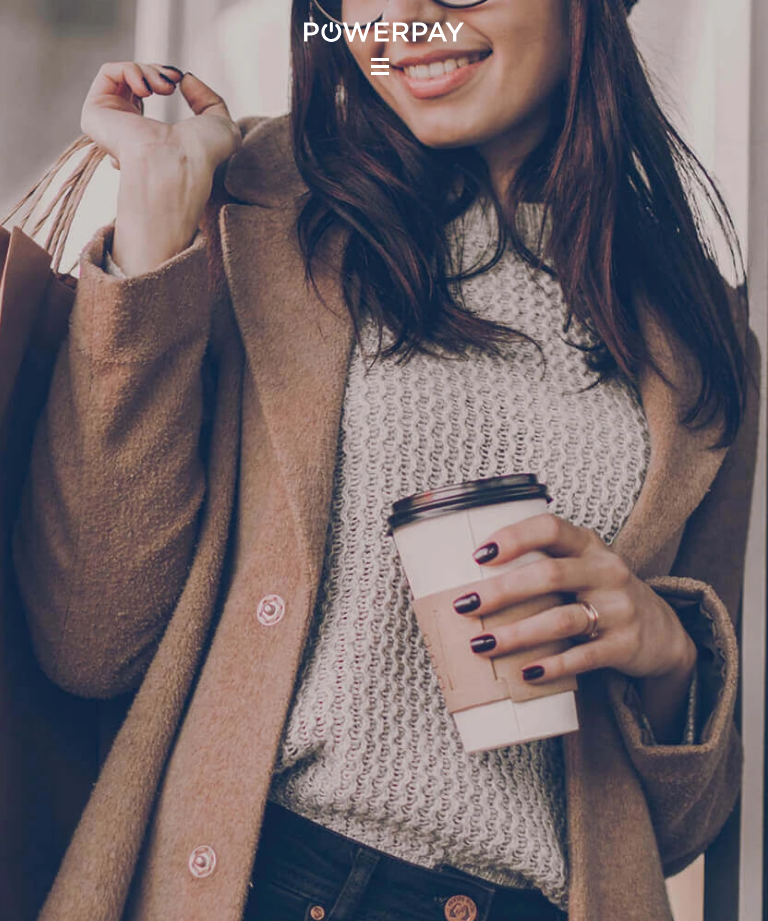 scroll, scrollTop: 0, scrollLeft: 0, axis: both 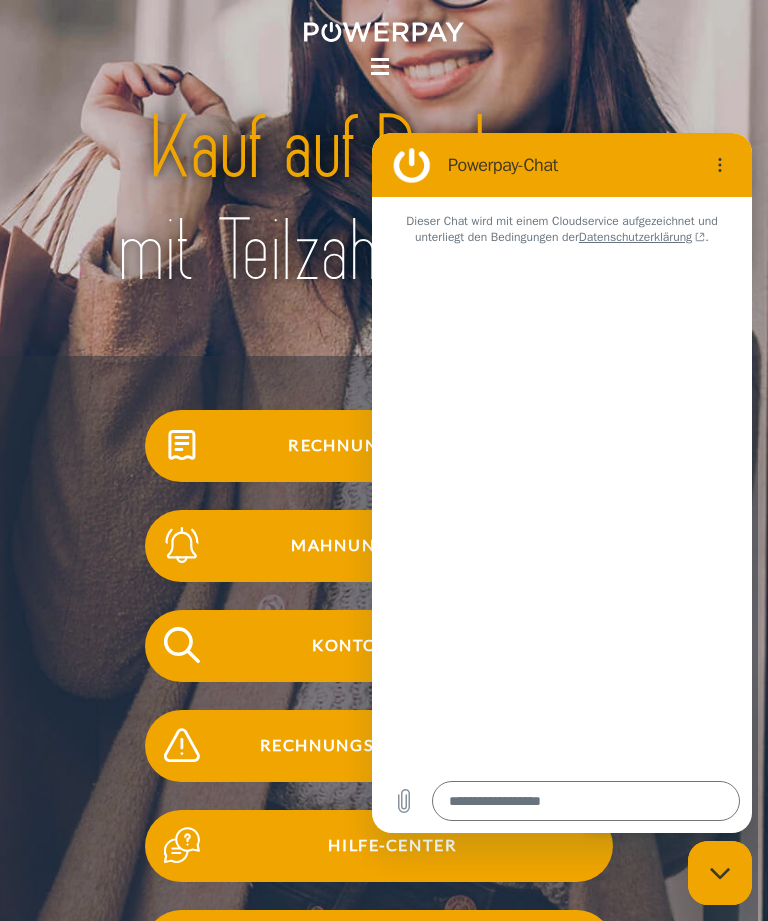 type on "*" 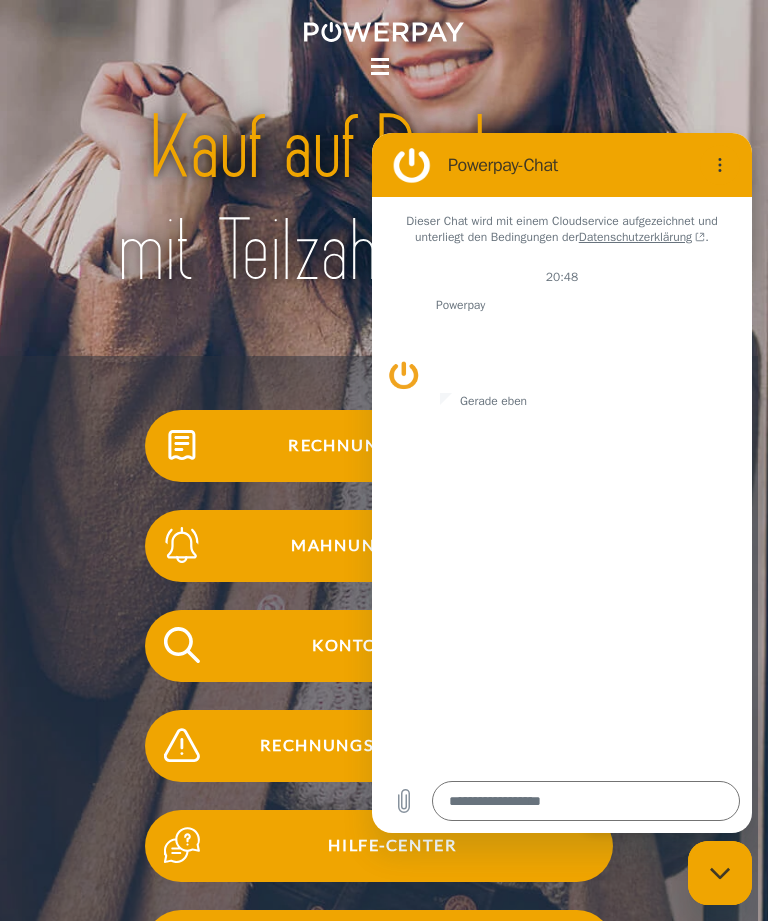 click at bounding box center (586, 801) 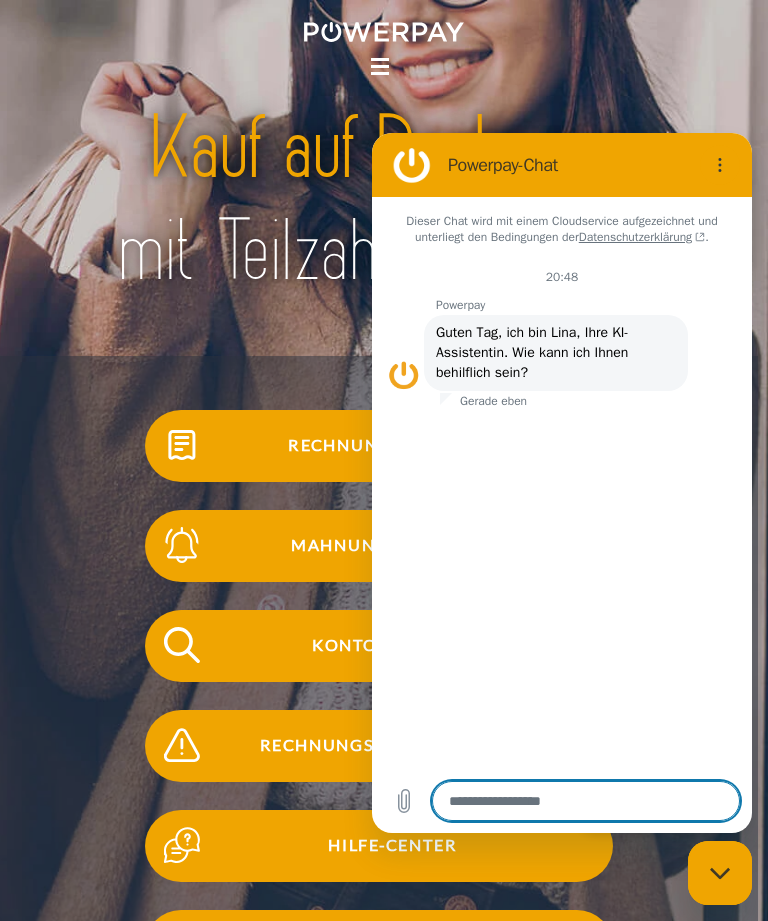 scroll, scrollTop: 180, scrollLeft: 0, axis: vertical 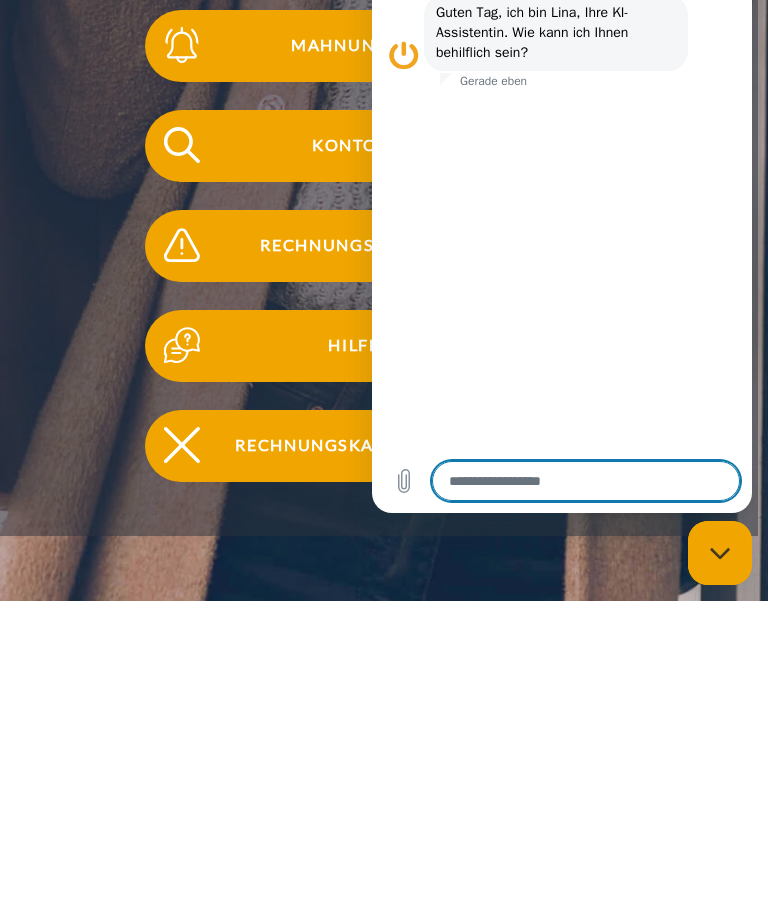 type on "*" 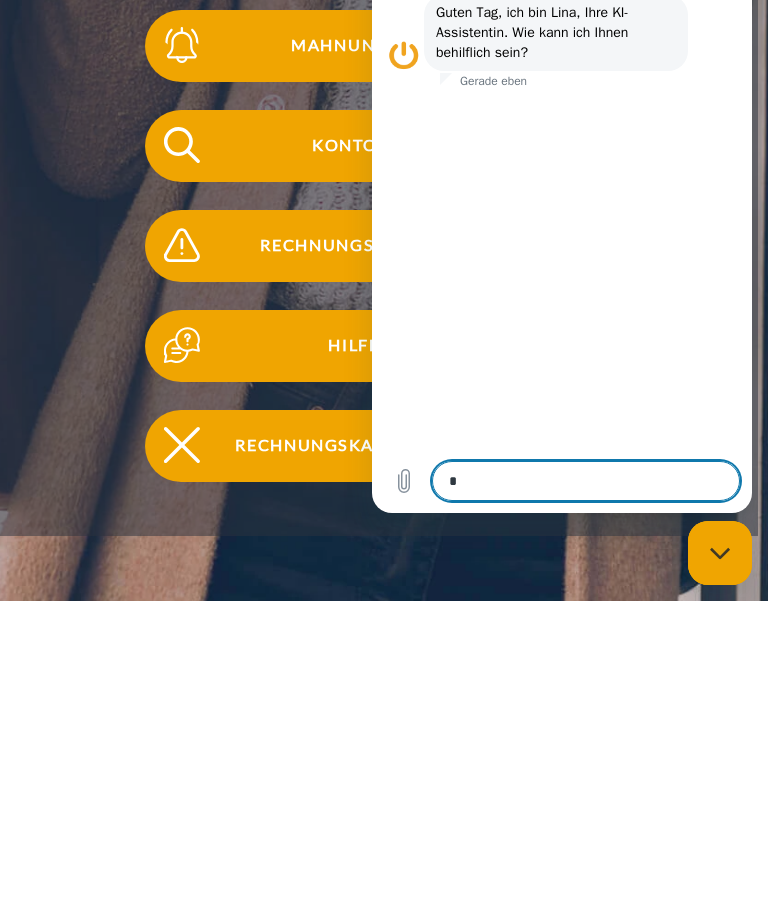 type on "*" 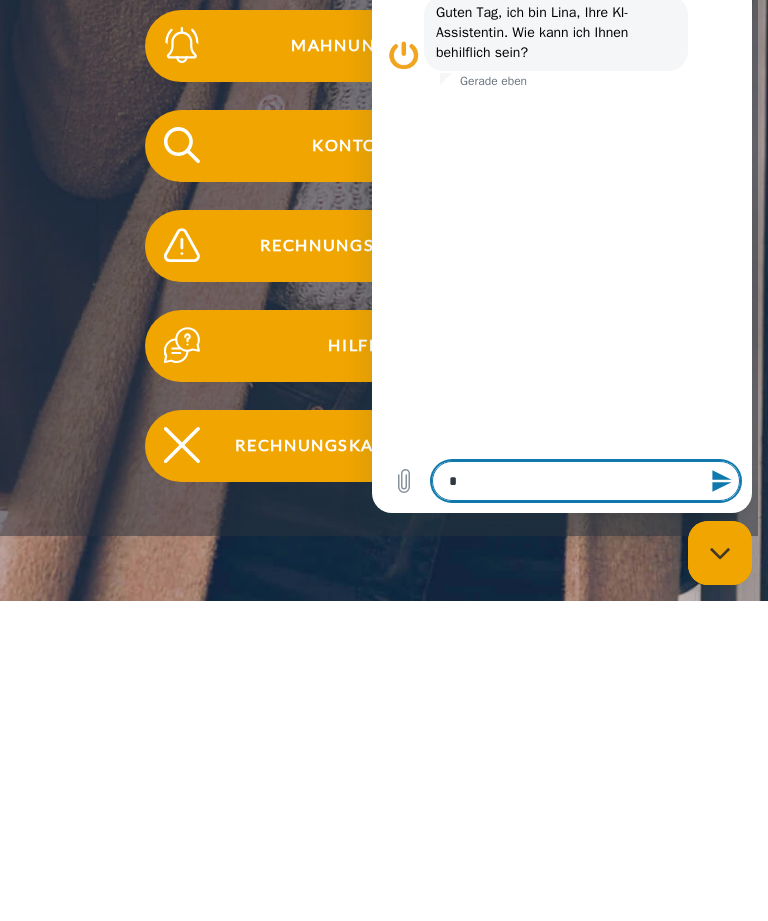 type on "**" 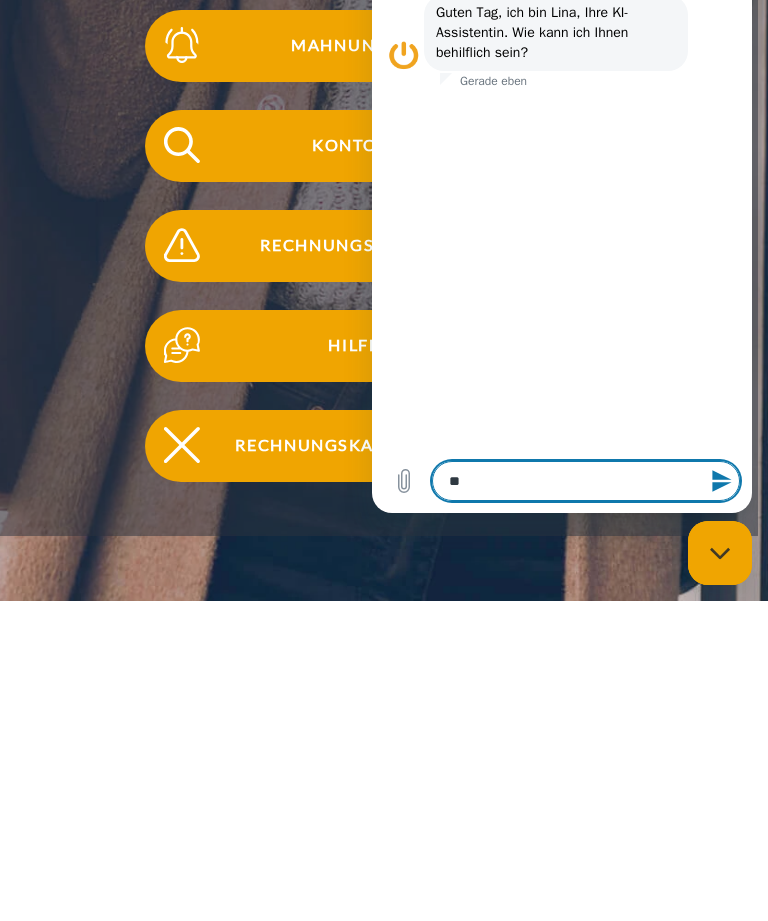 type on "*" 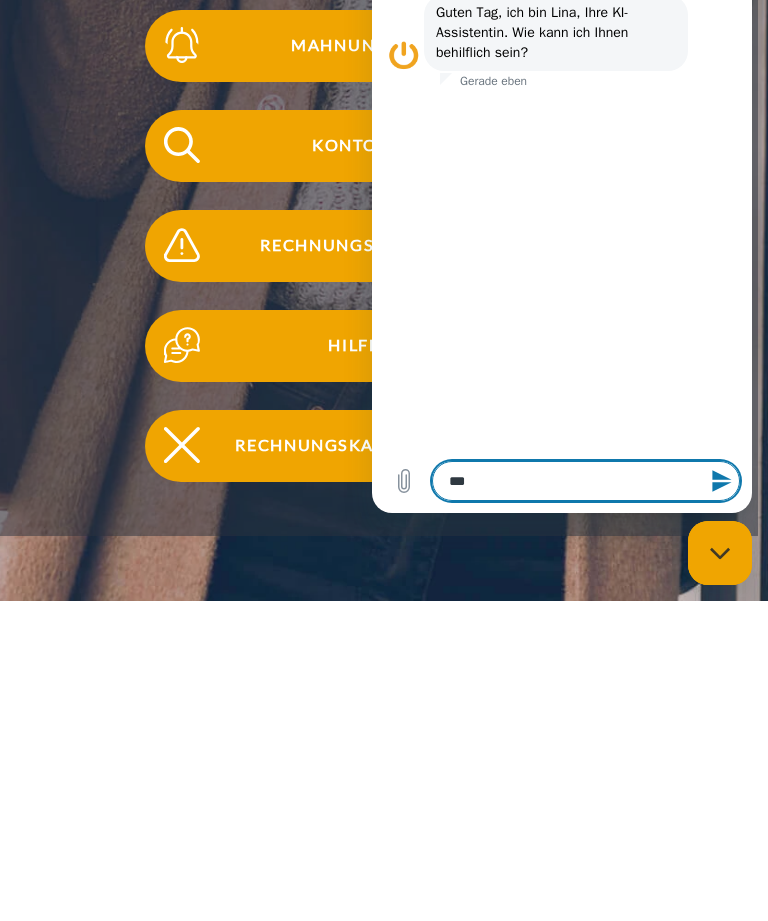 type on "*" 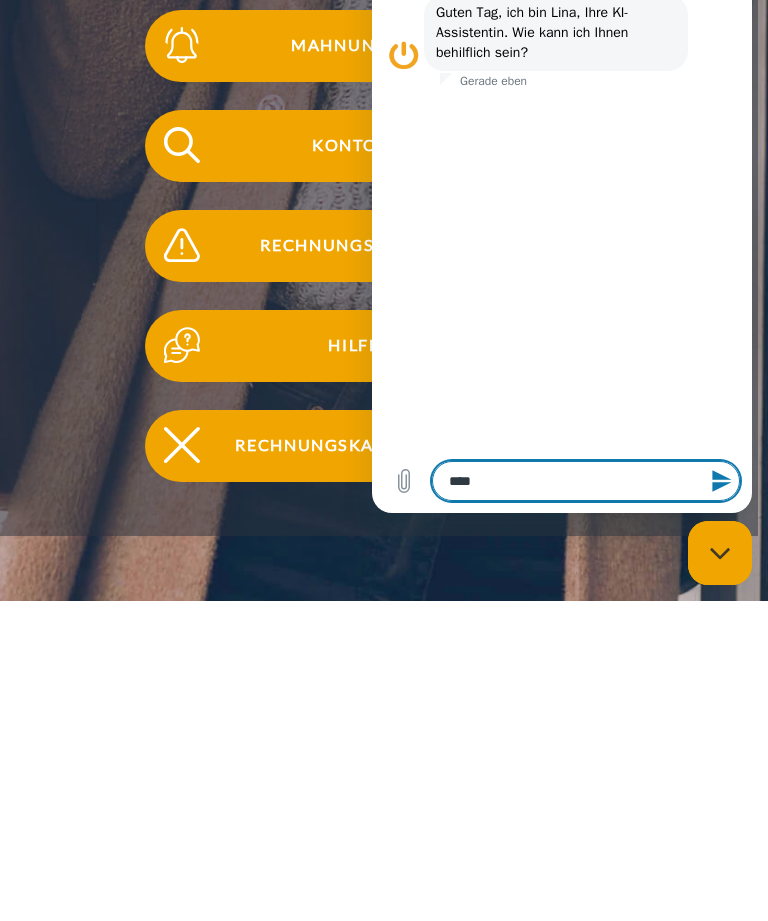 type on "*" 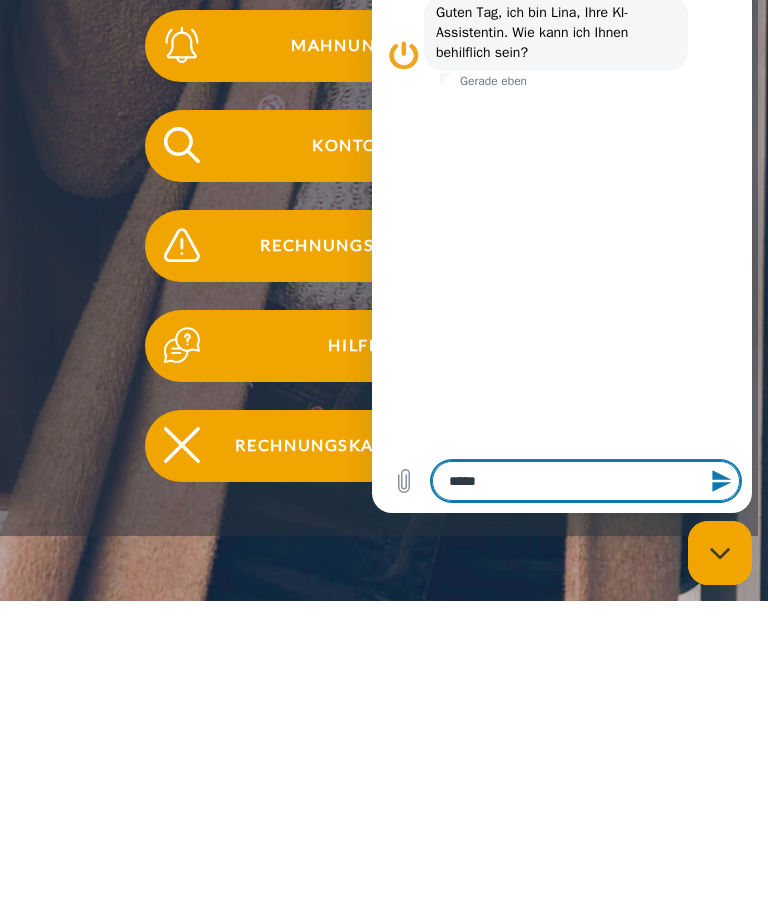 type on "*" 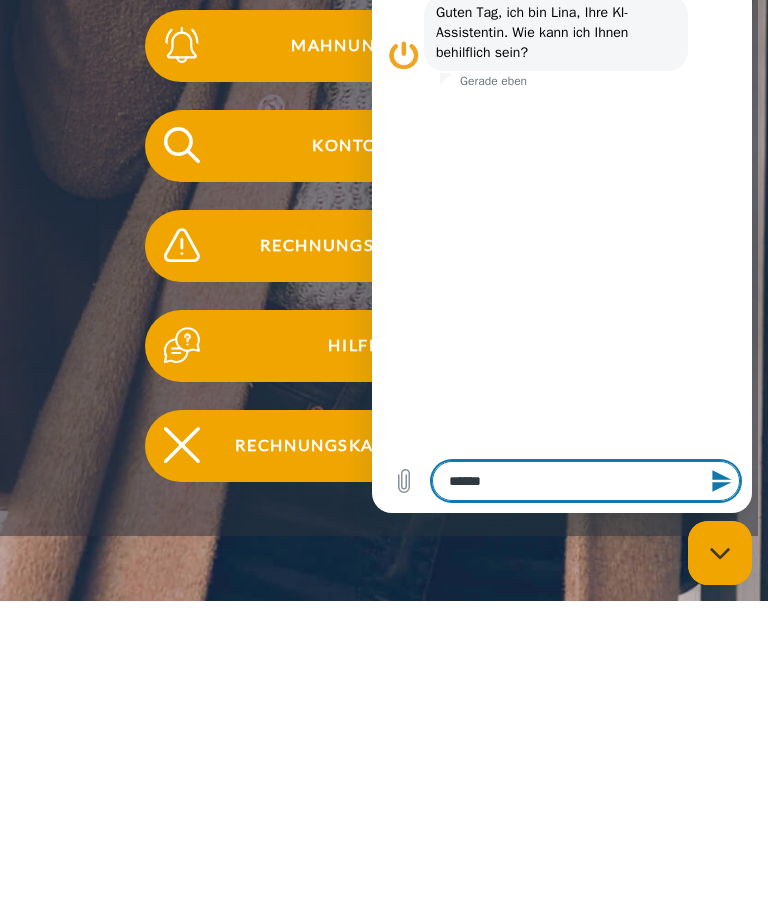 type on "*" 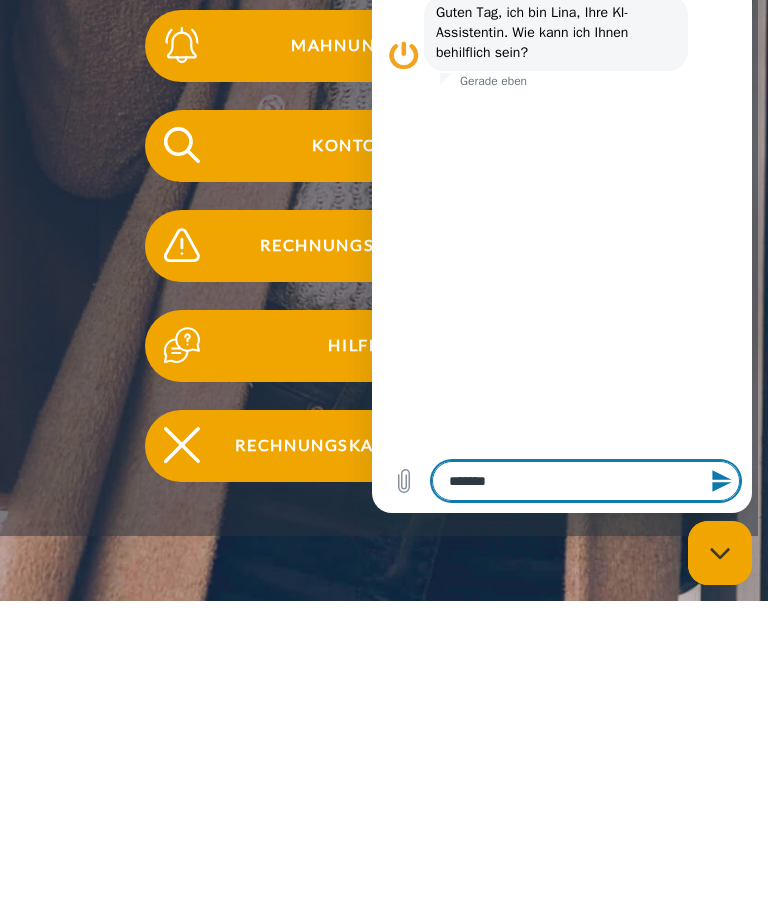 type on "********" 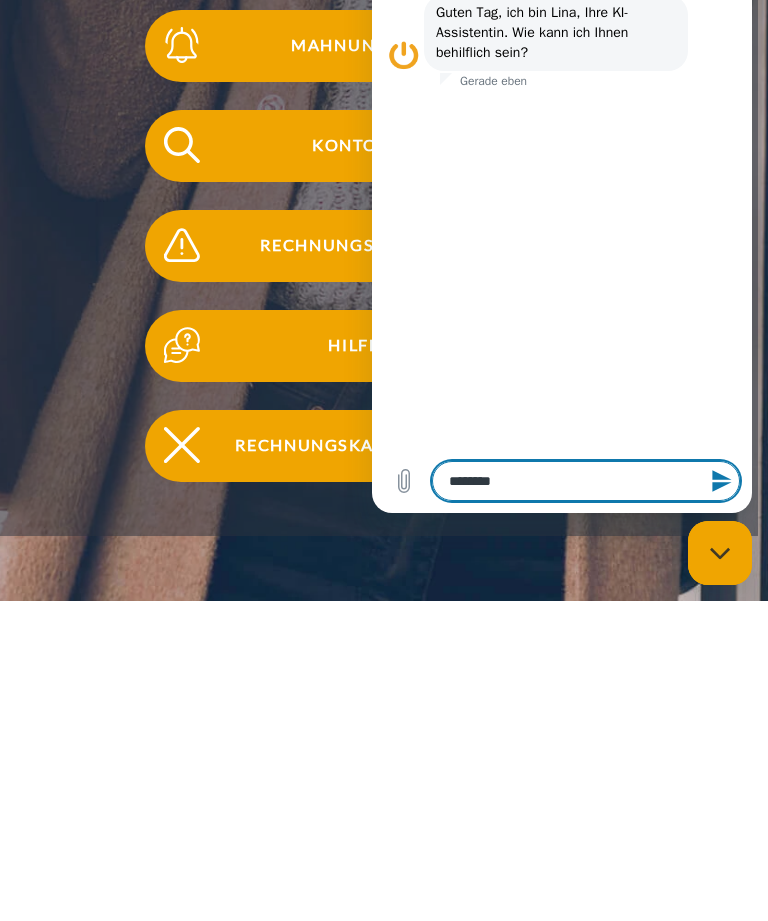 type on "*" 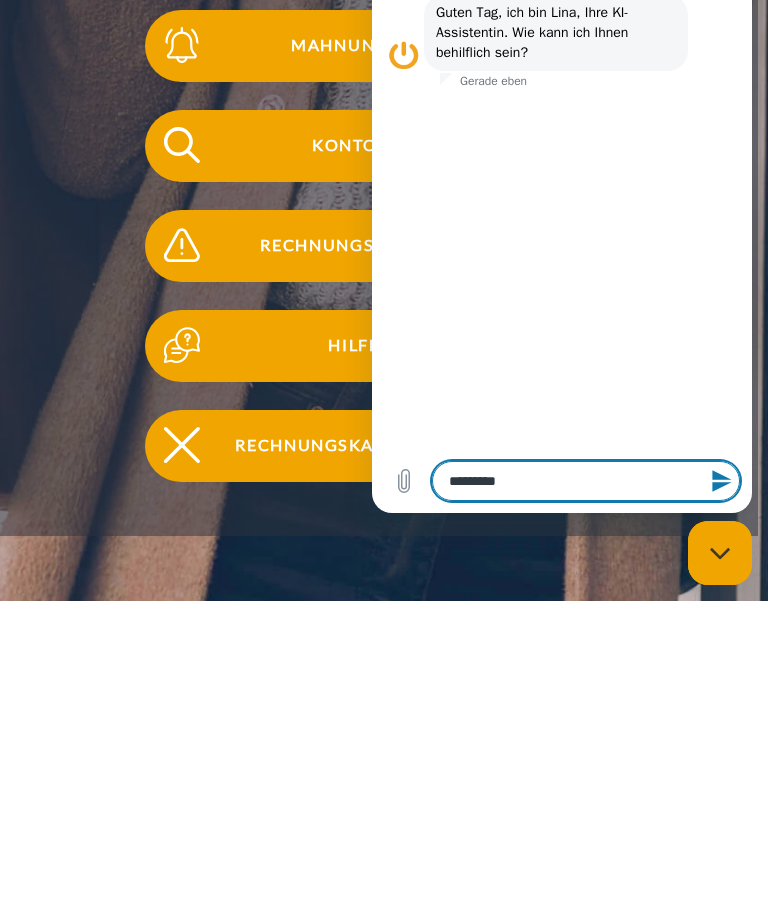 type on "**********" 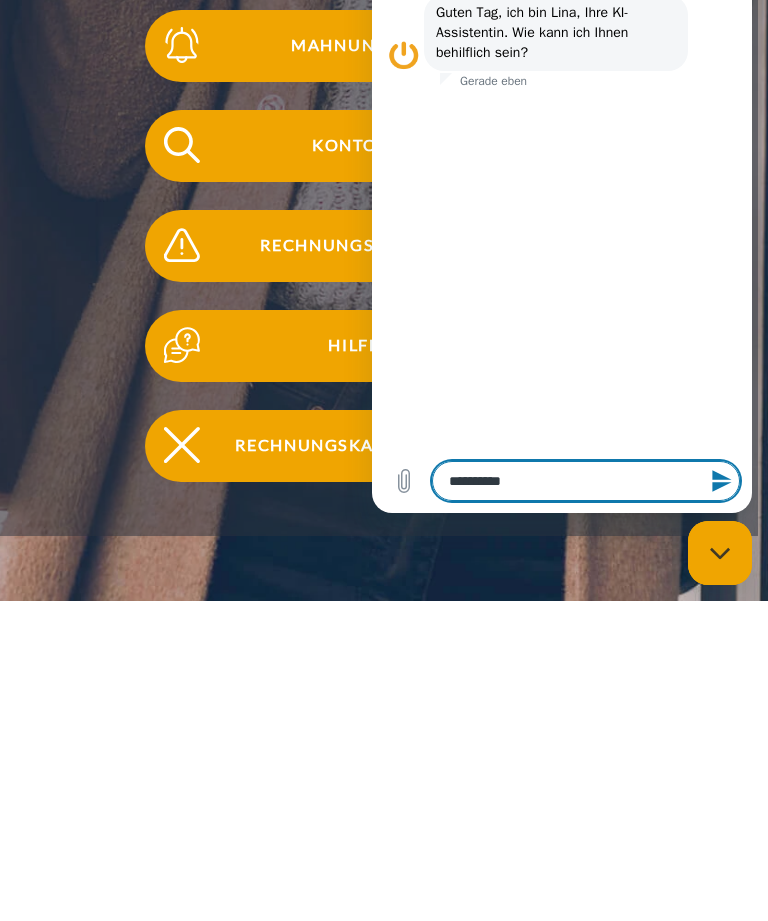type on "**********" 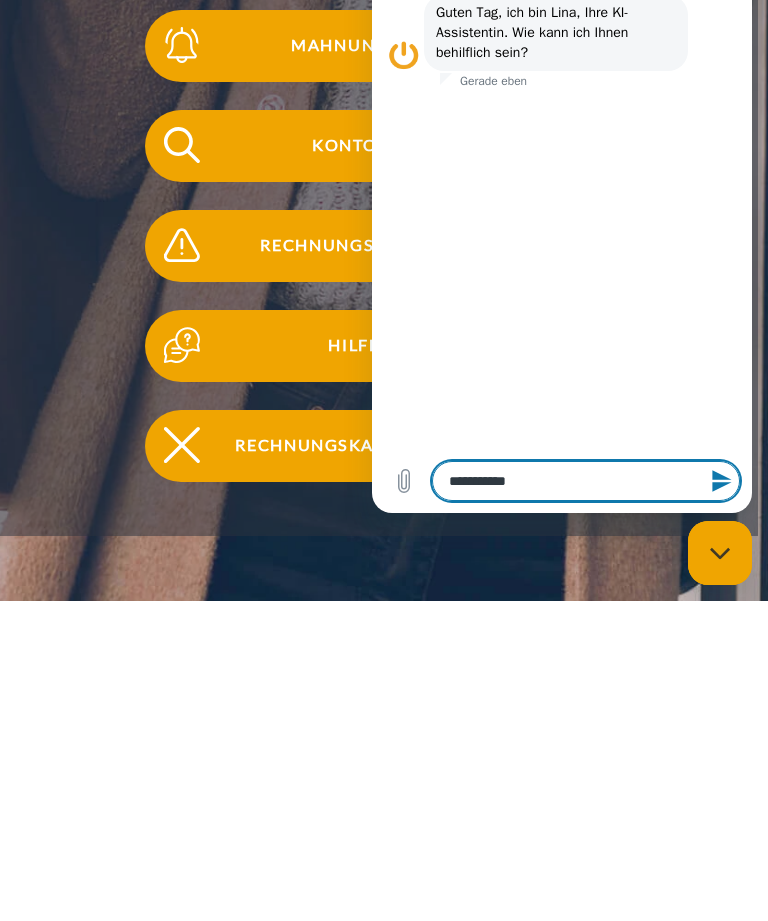 type on "*" 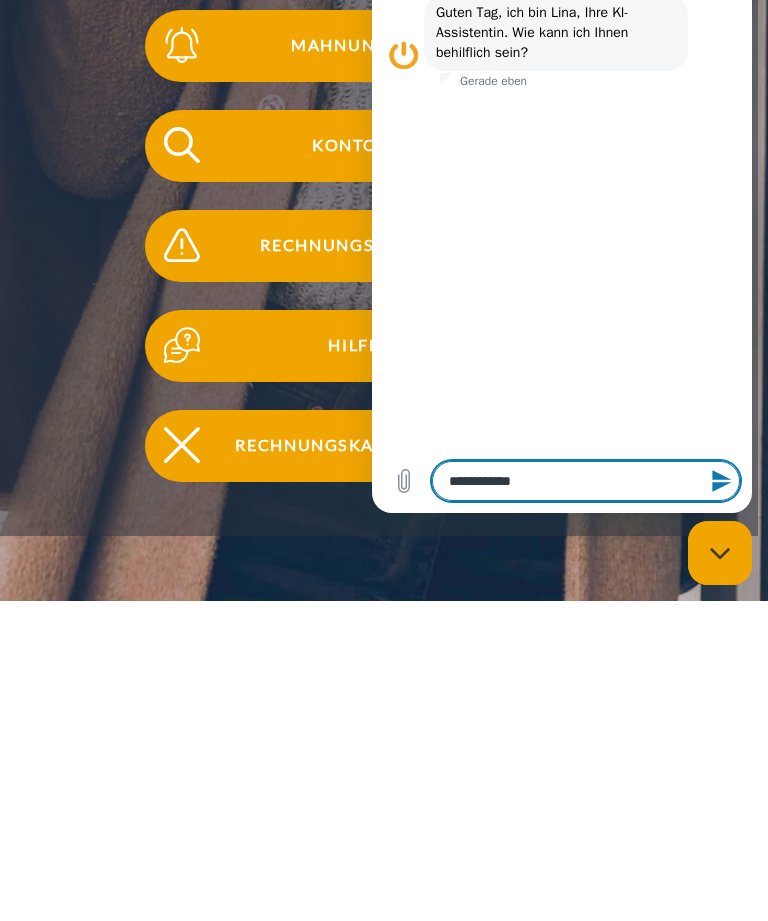type on "**********" 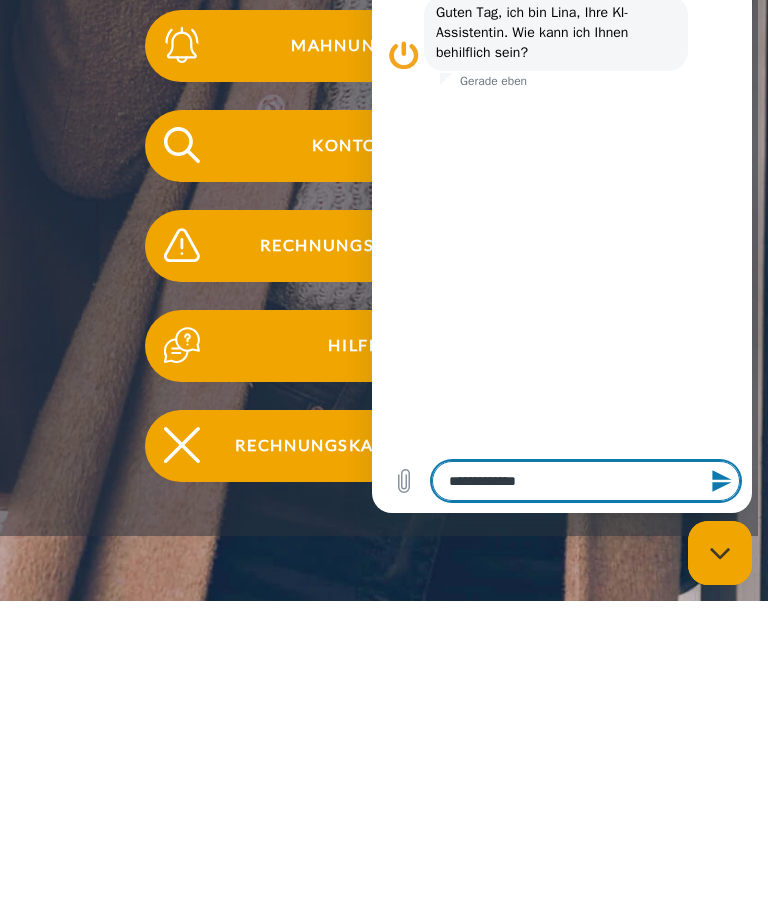 type on "**********" 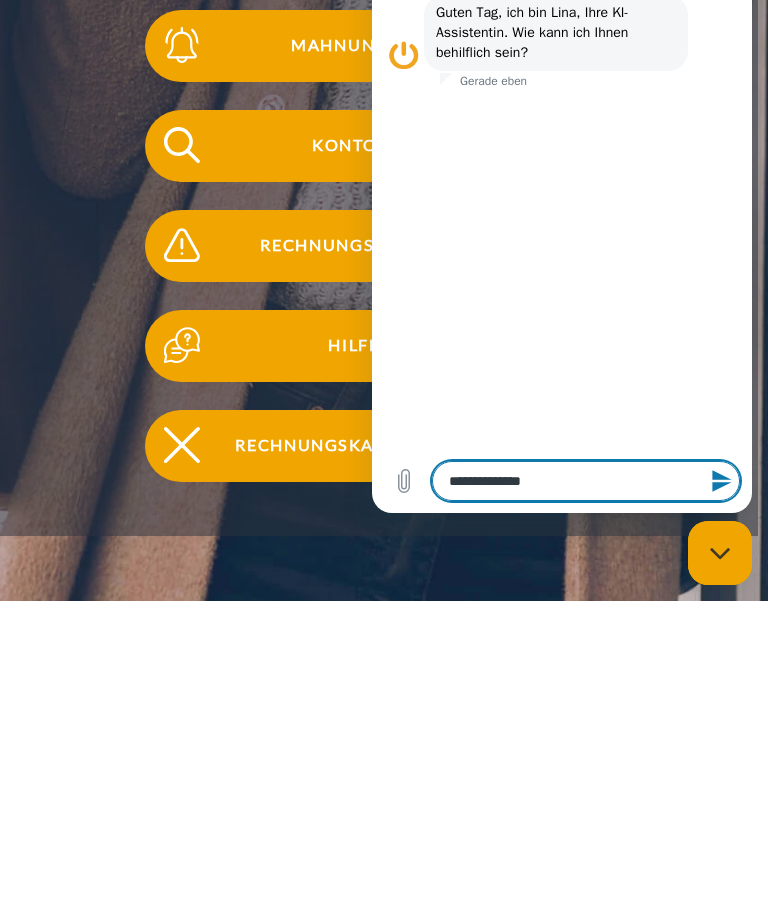type on "**********" 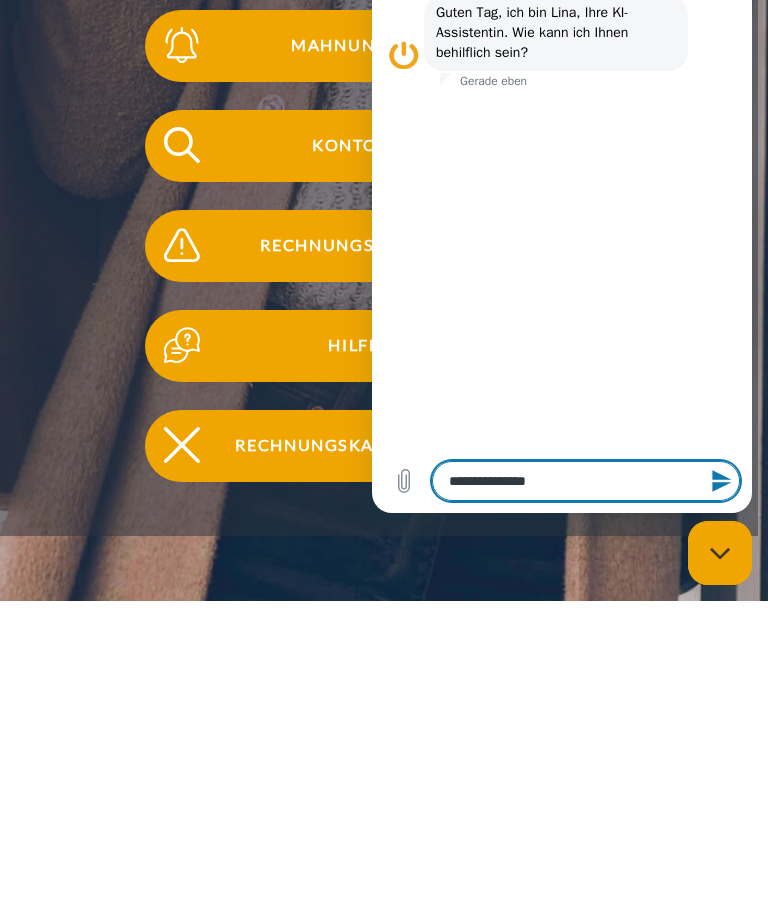 type on "**********" 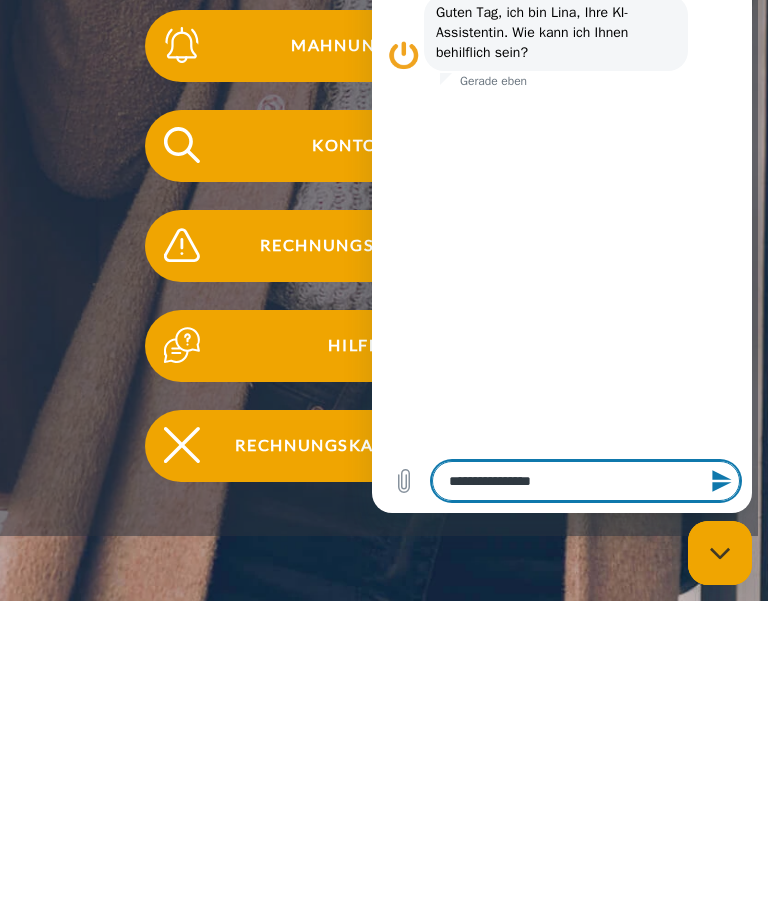 type on "**********" 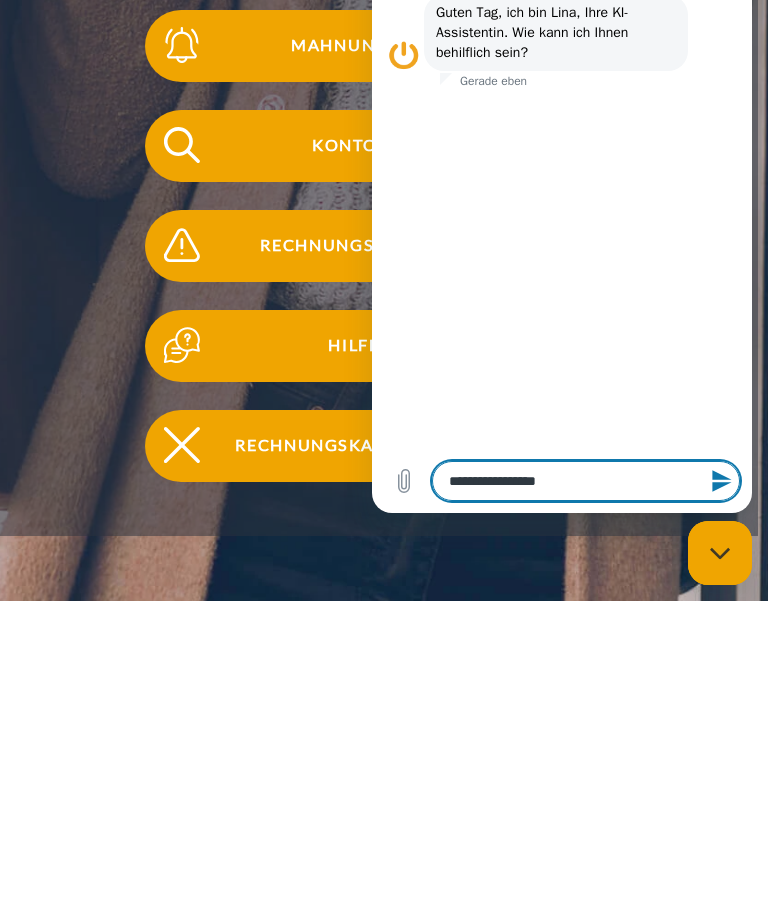type on "**********" 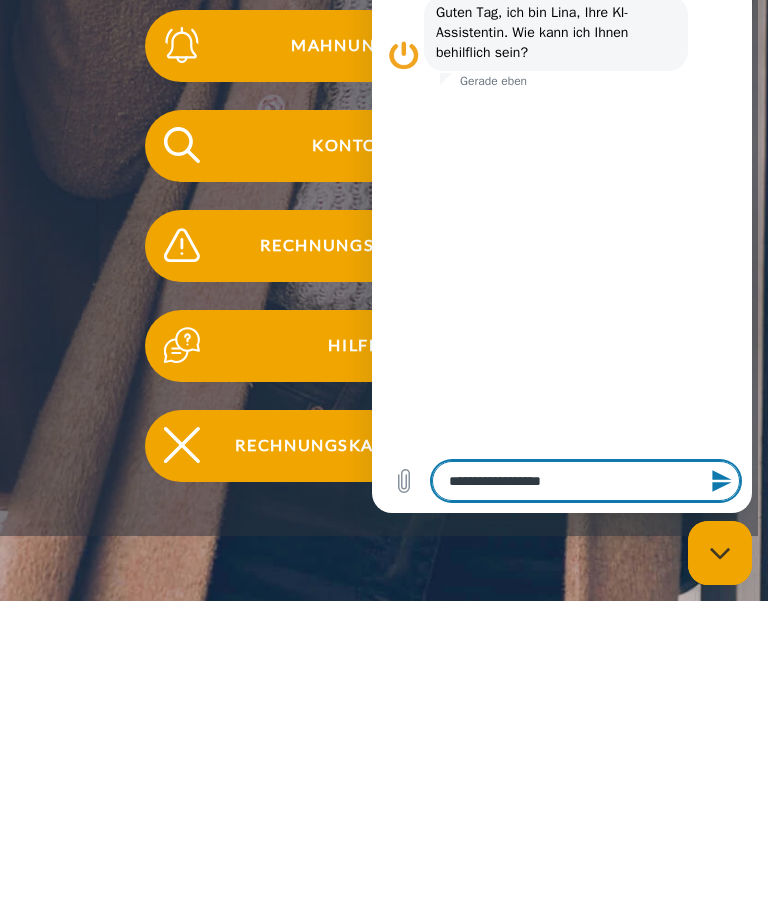 type on "**********" 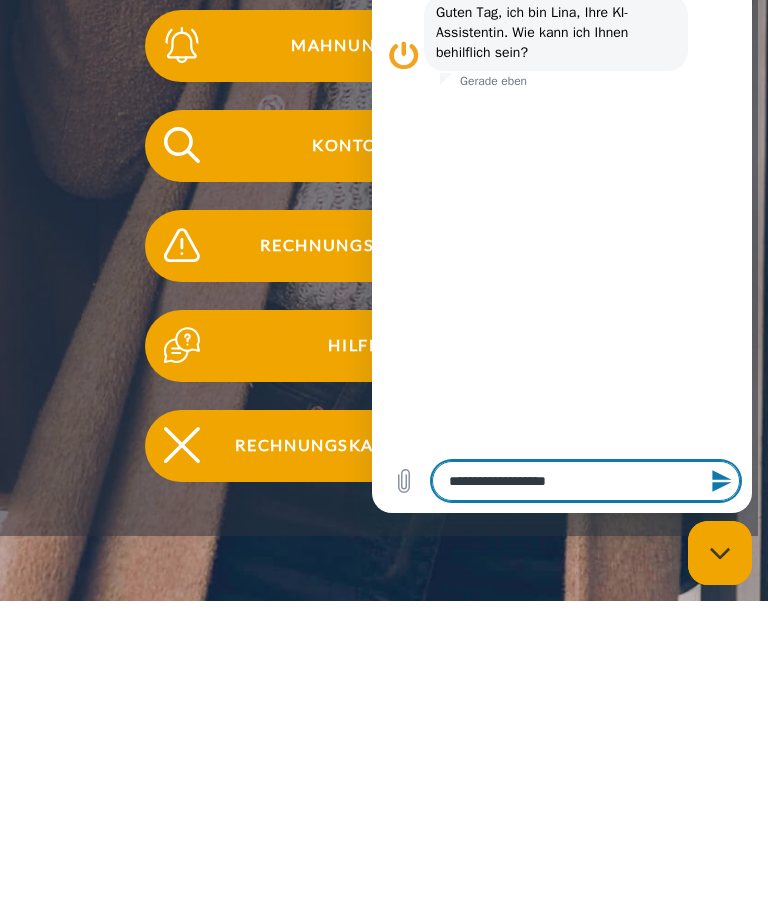 type on "**********" 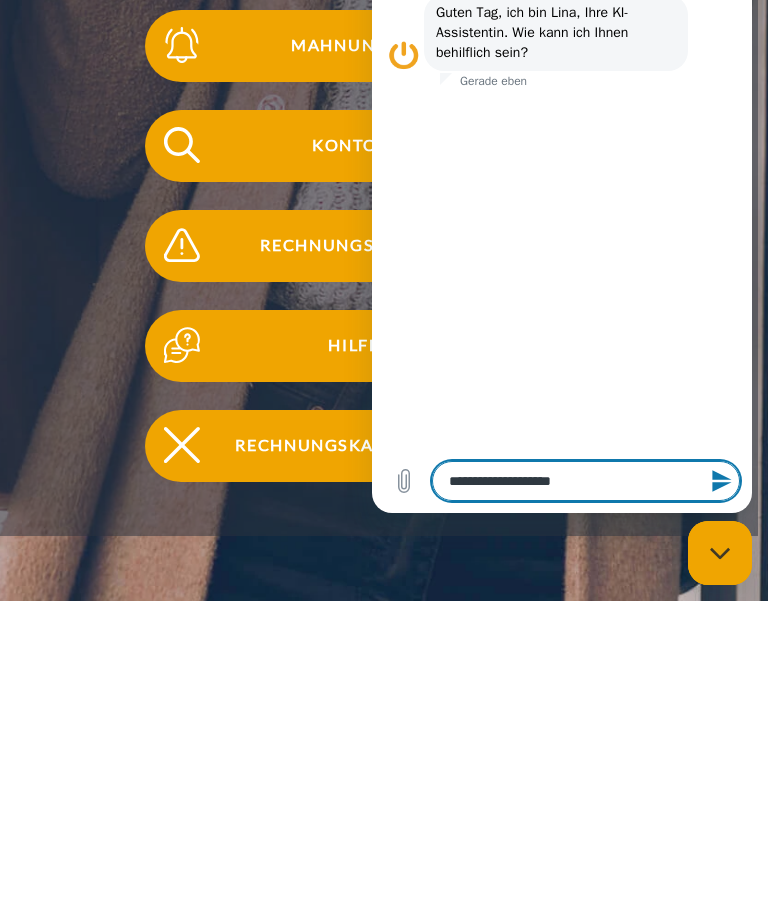 type on "**********" 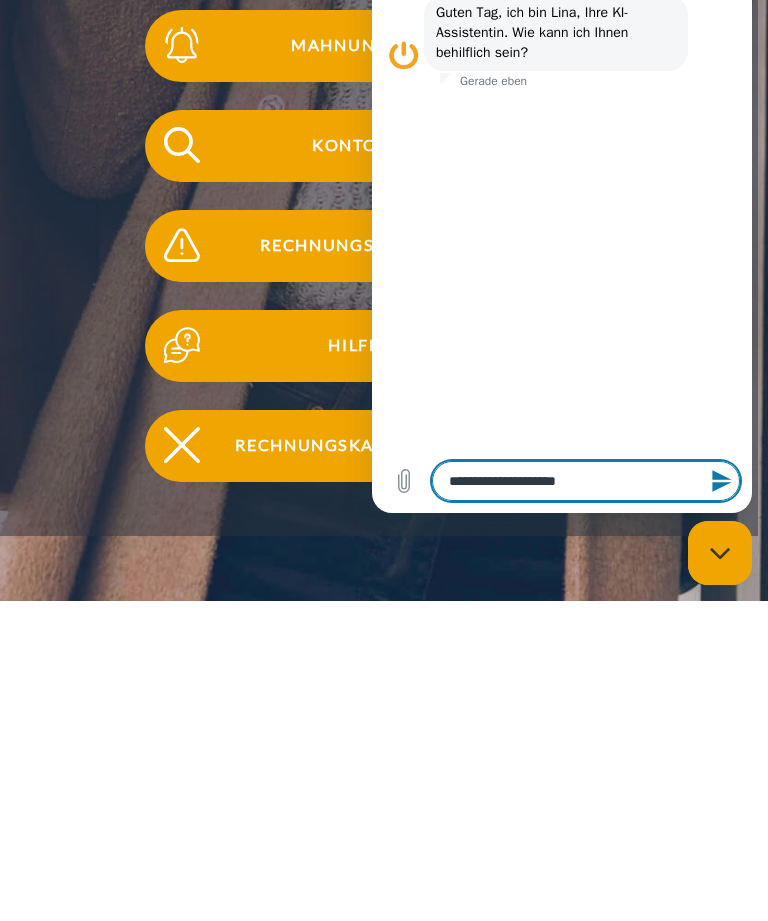 type on "**********" 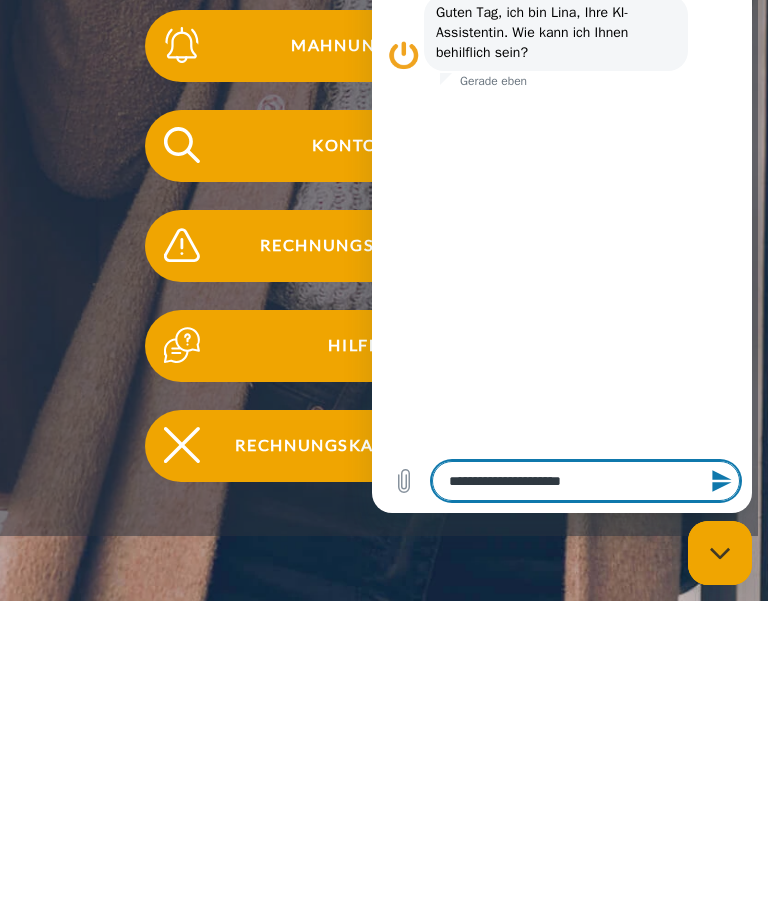 type on "**********" 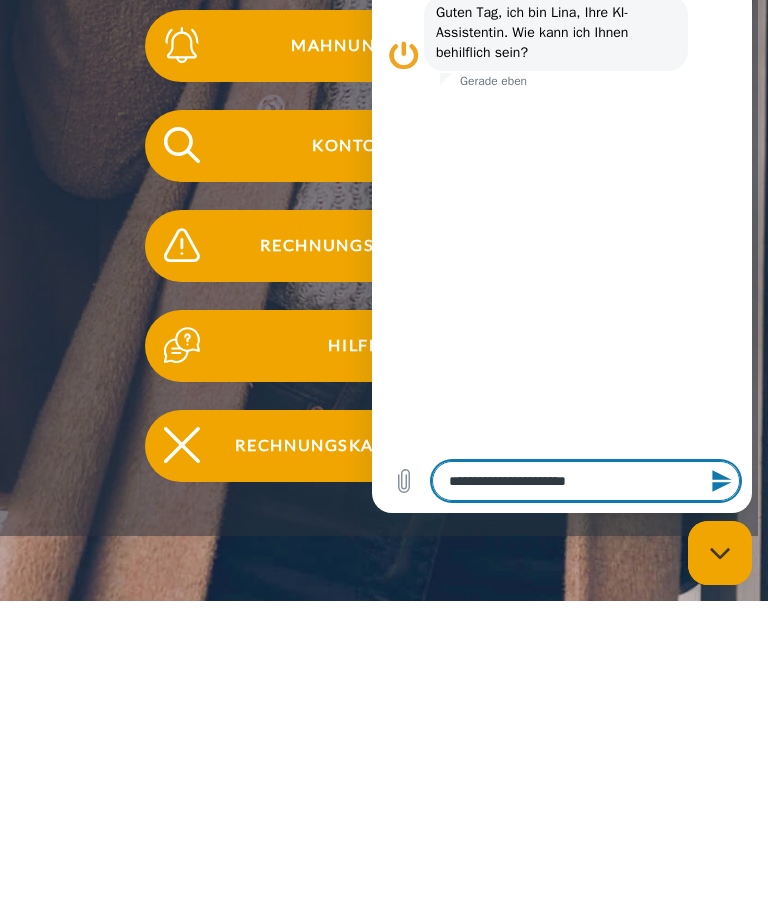 type on "**********" 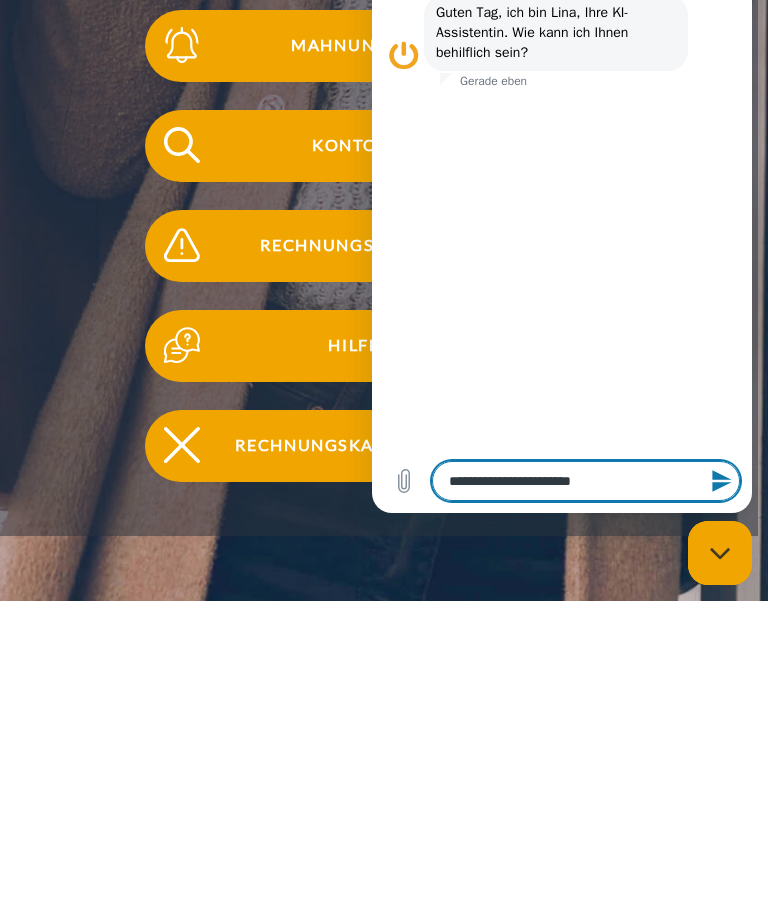 type on "**********" 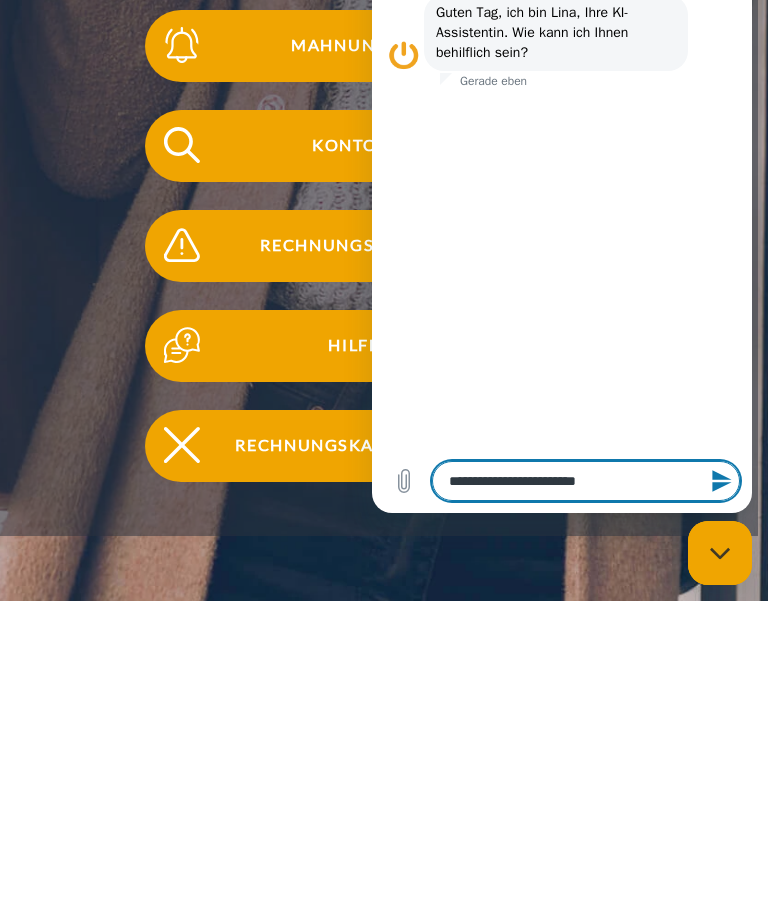 type on "**********" 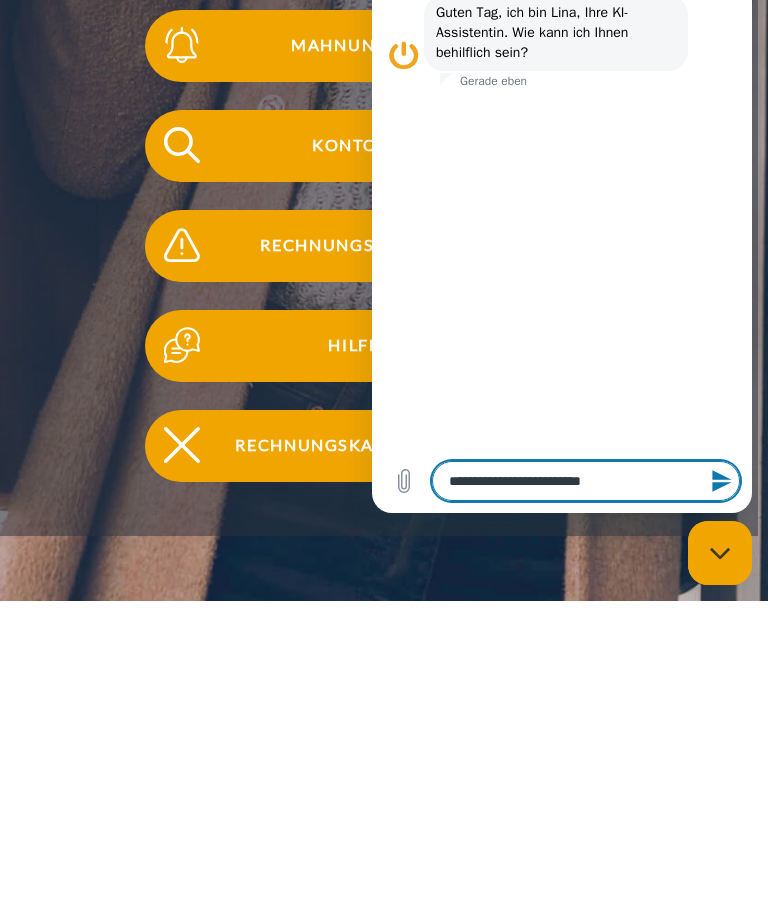 type on "**********" 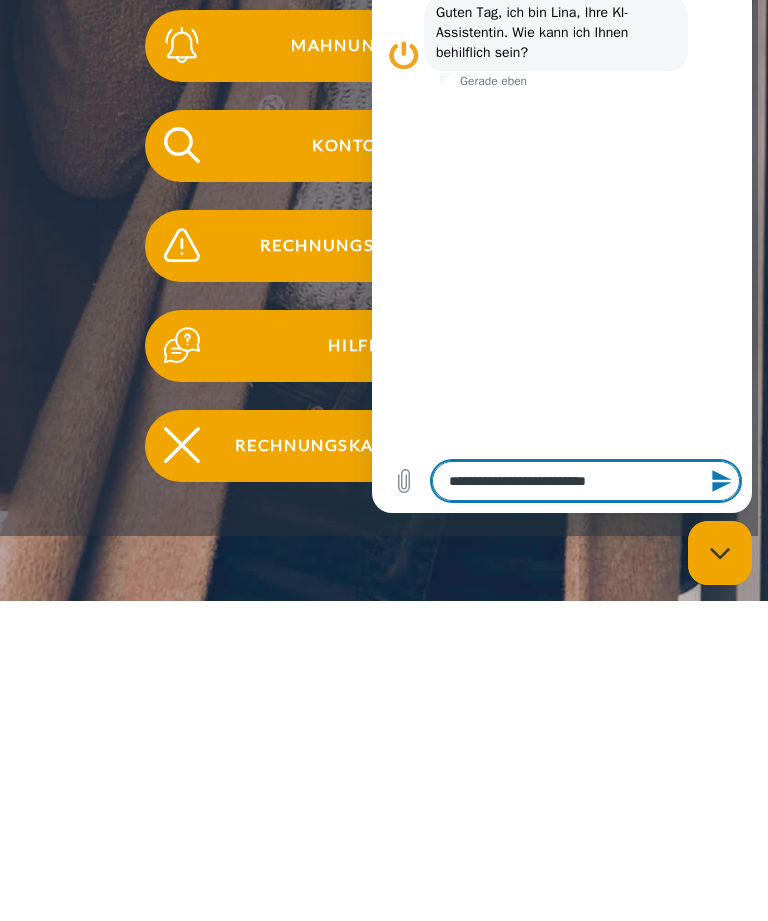 type on "**********" 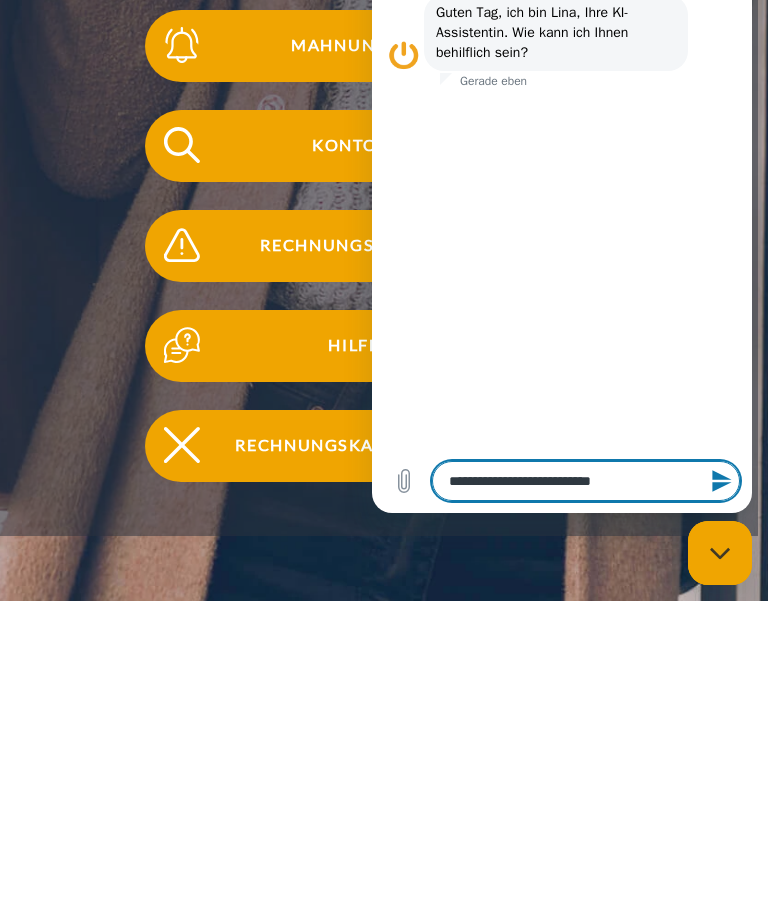 type on "**********" 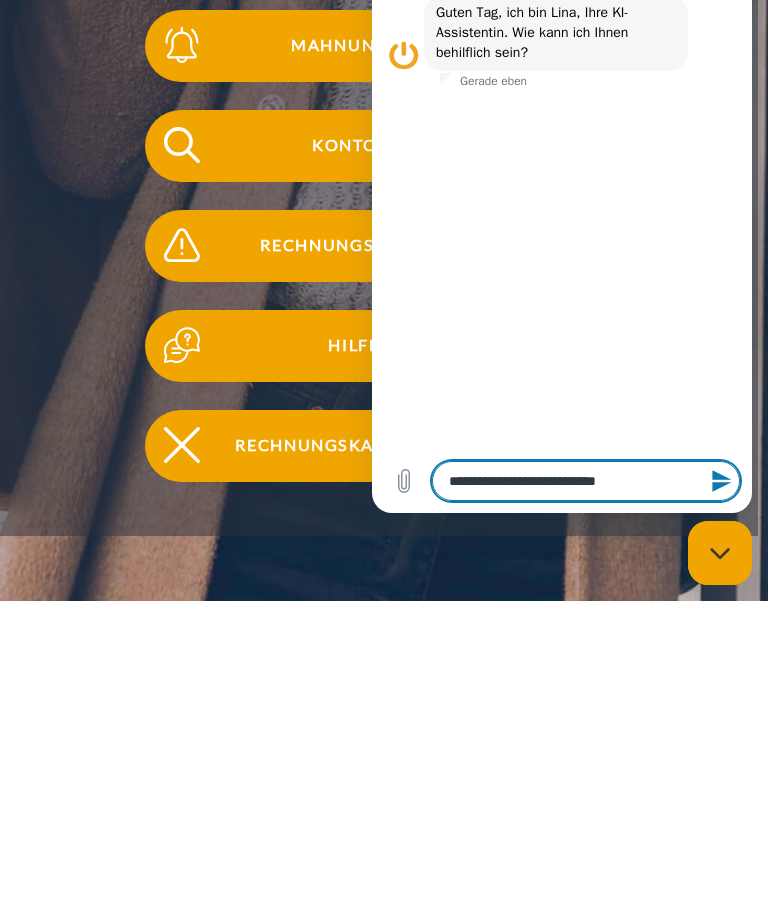 type on "**********" 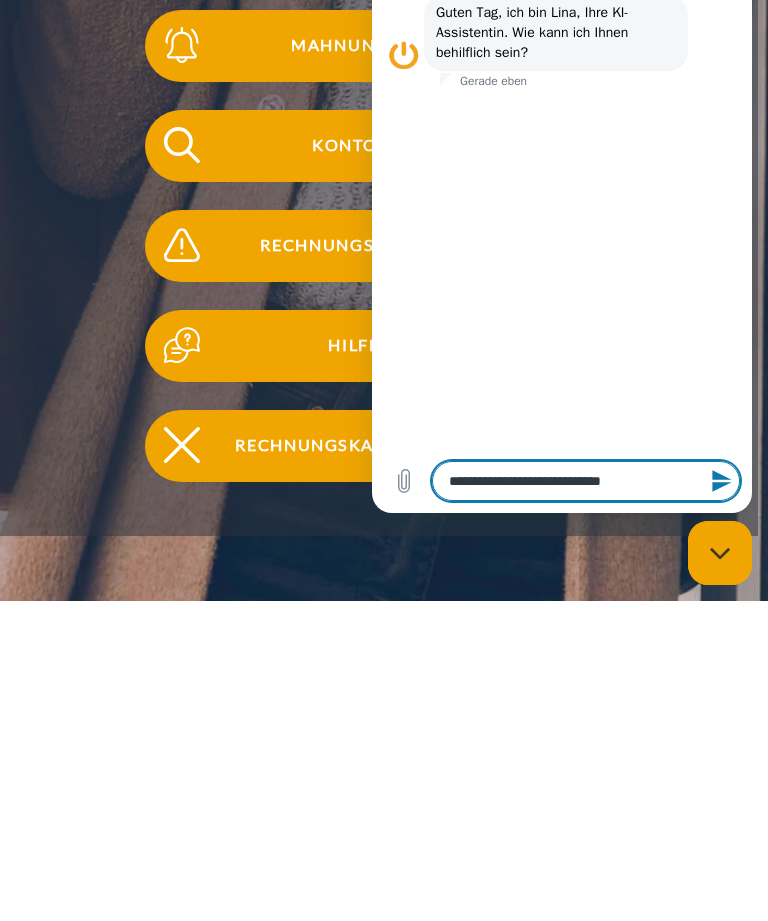type on "*" 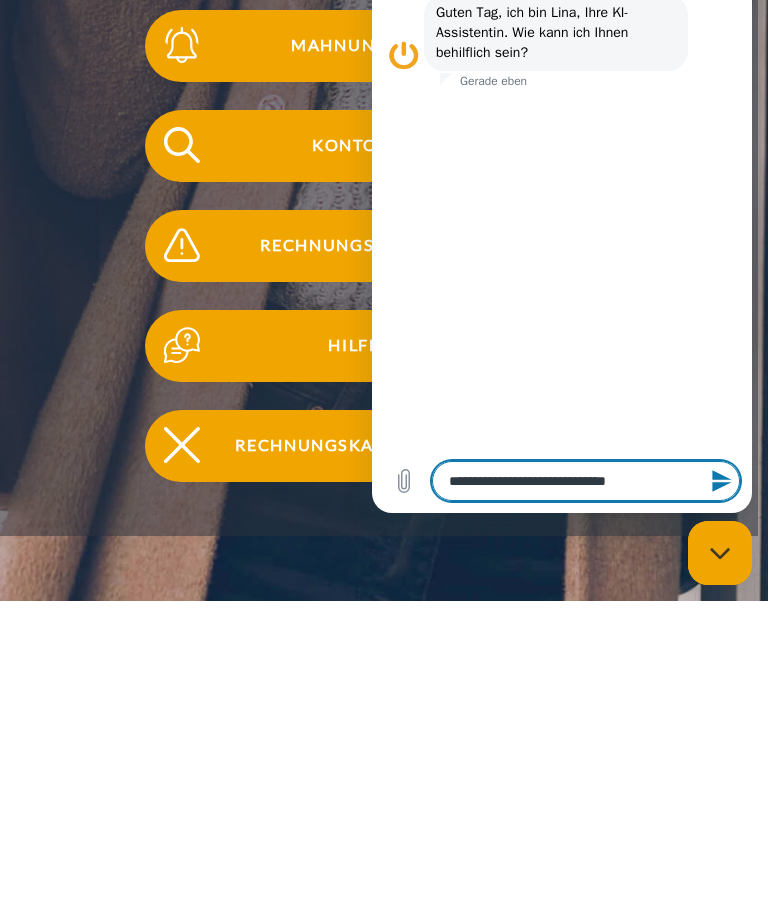 type on "**********" 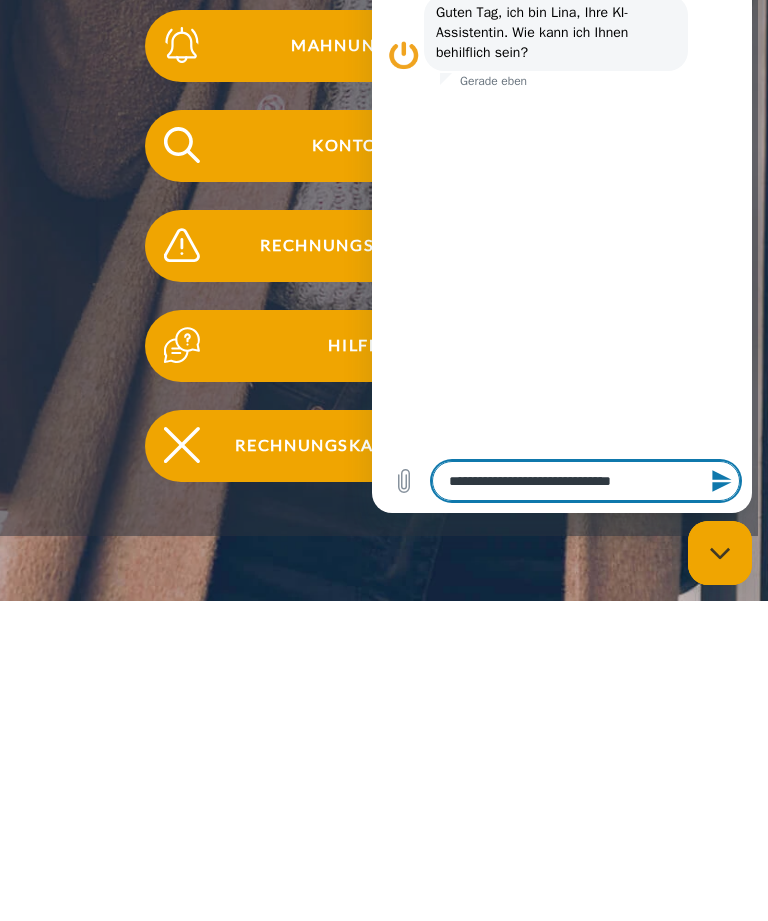 type on "*" 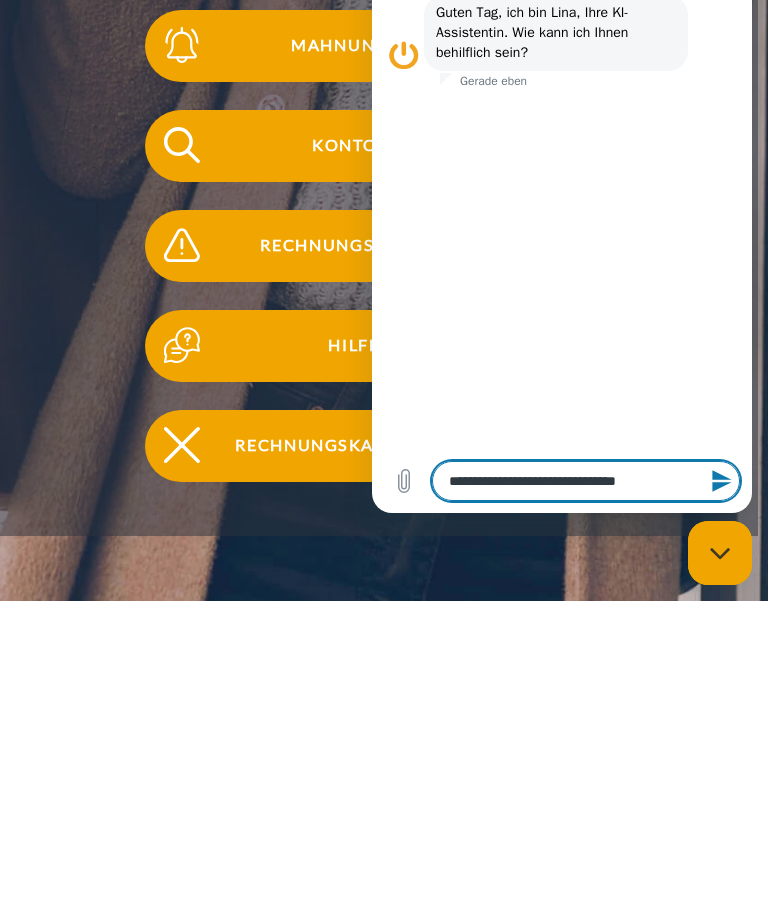 type on "*" 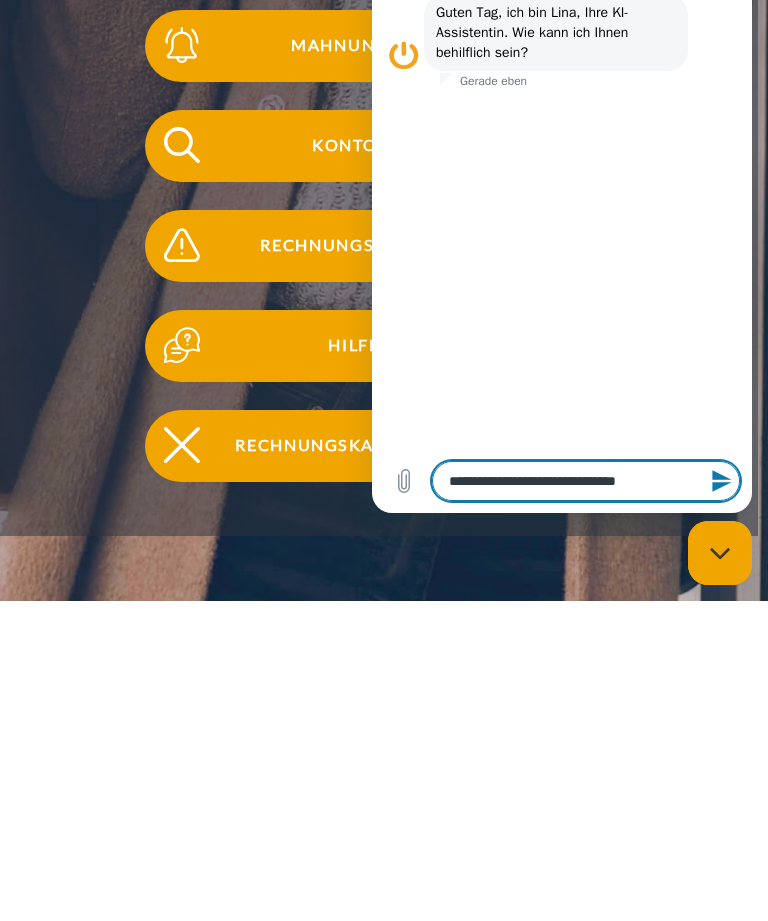 type on "**********" 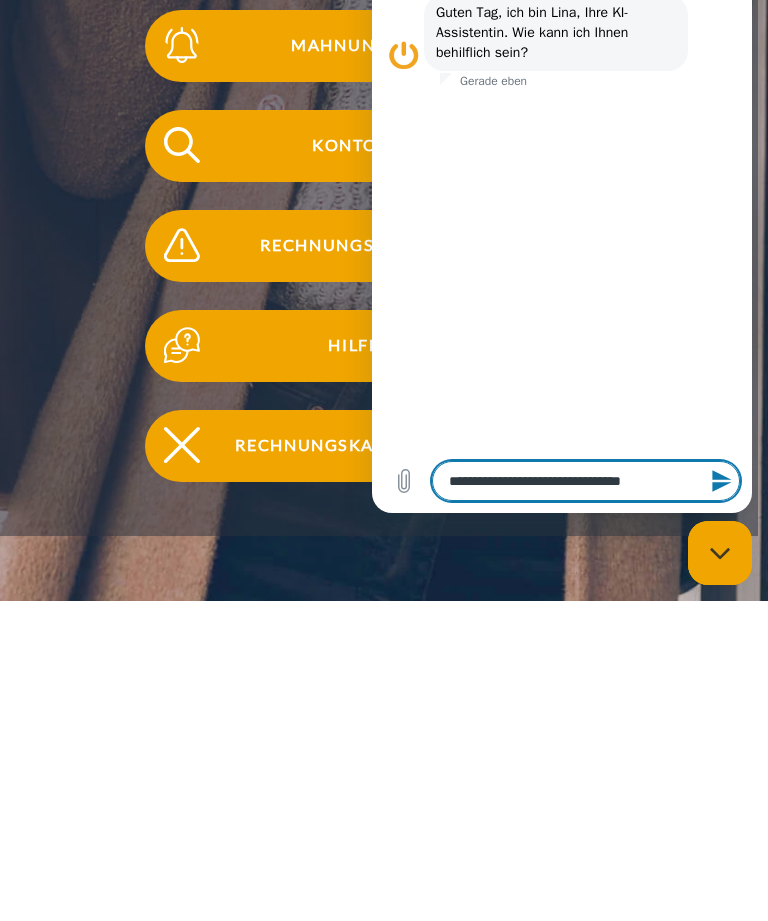 type on "**********" 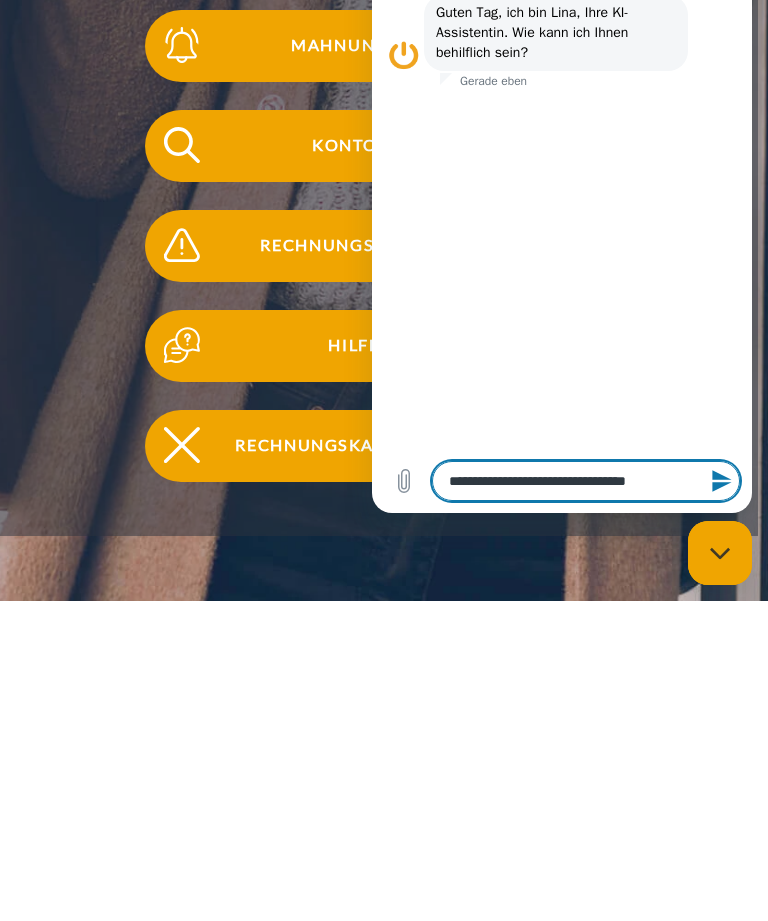 type on "*" 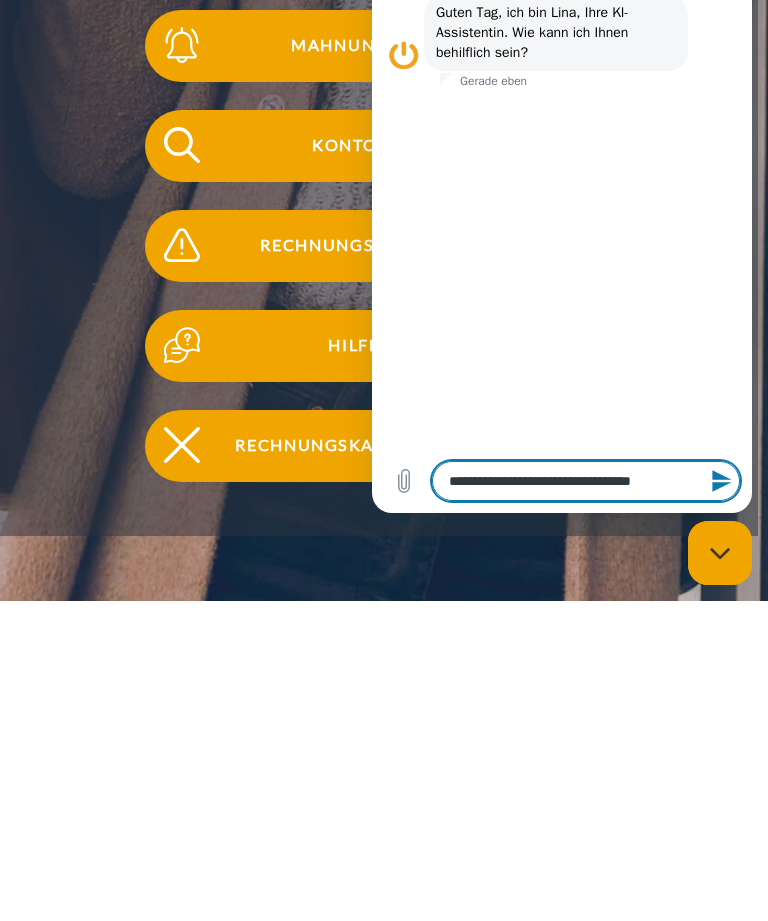 type on "**********" 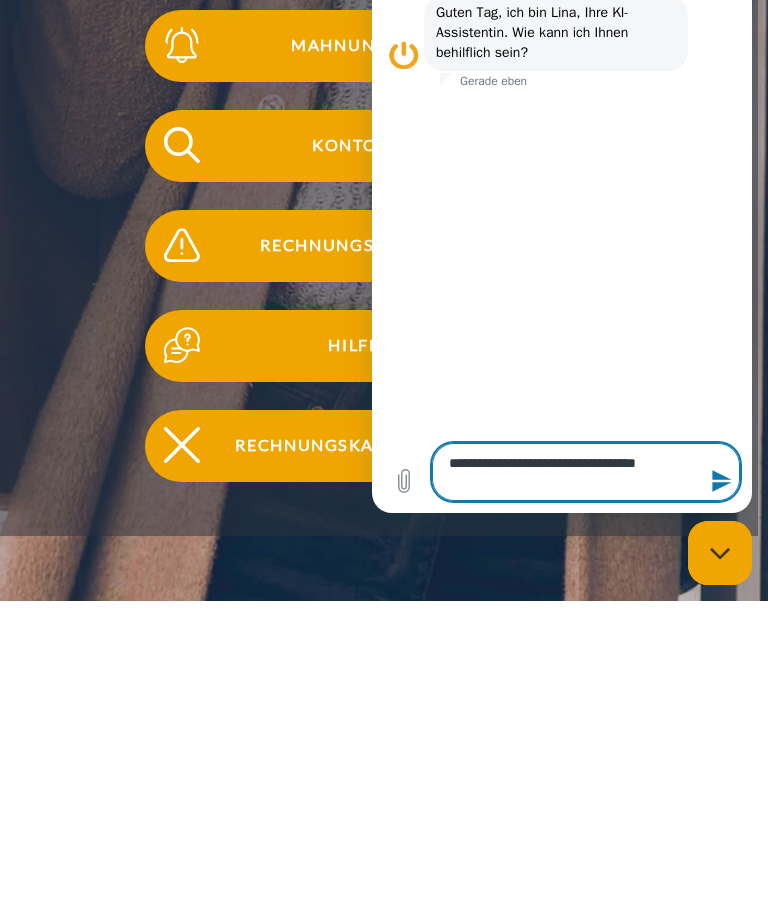 type on "**********" 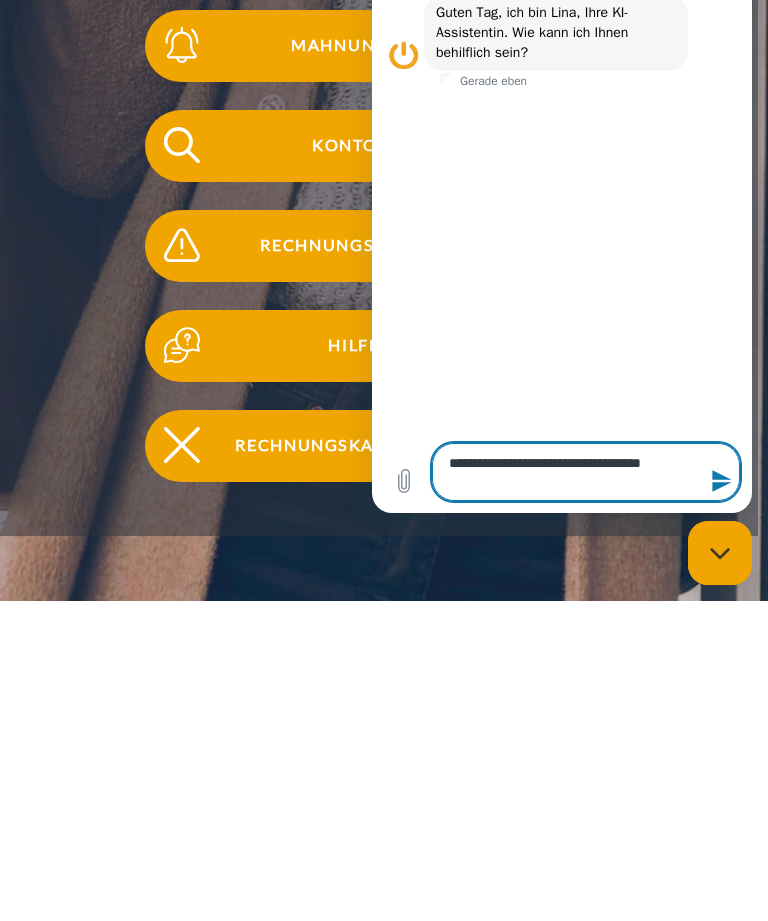 type on "**********" 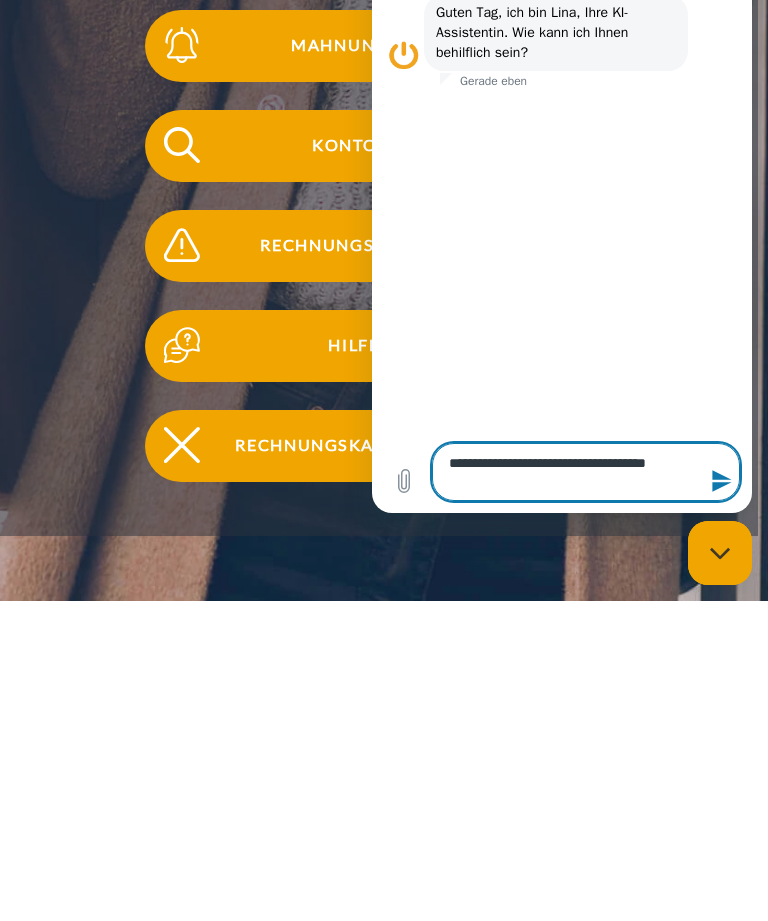 type on "**********" 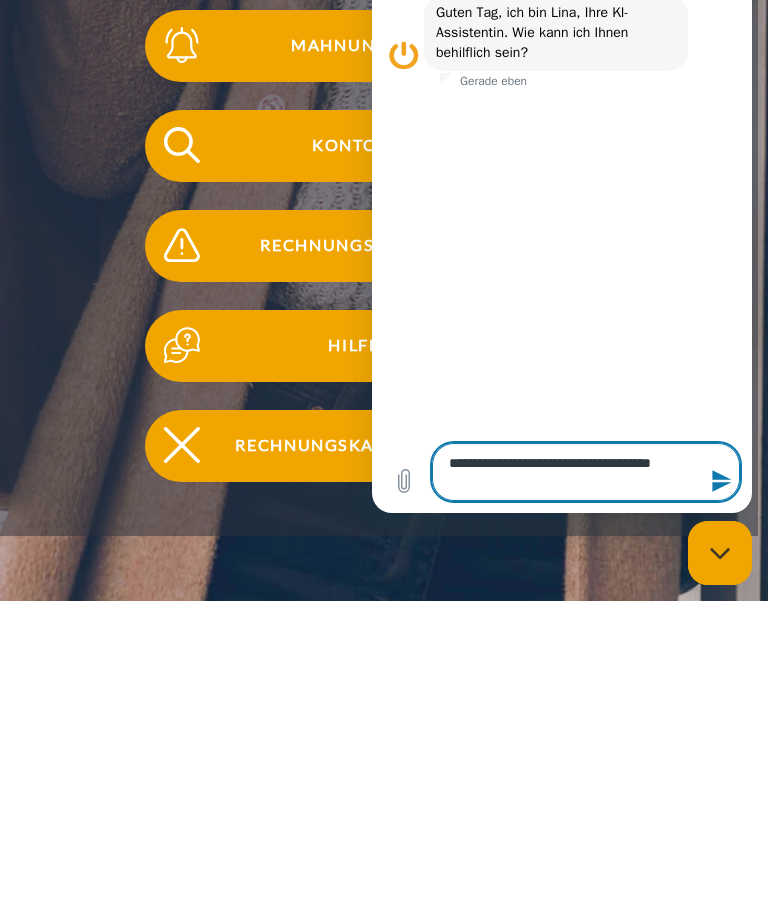 type on "**********" 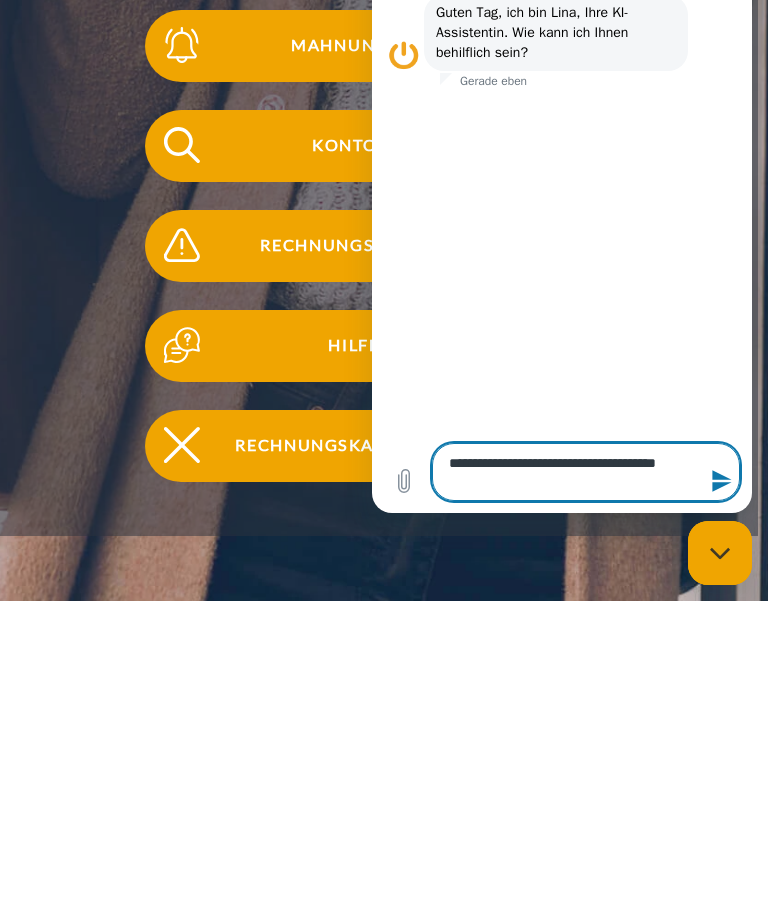 type on "**********" 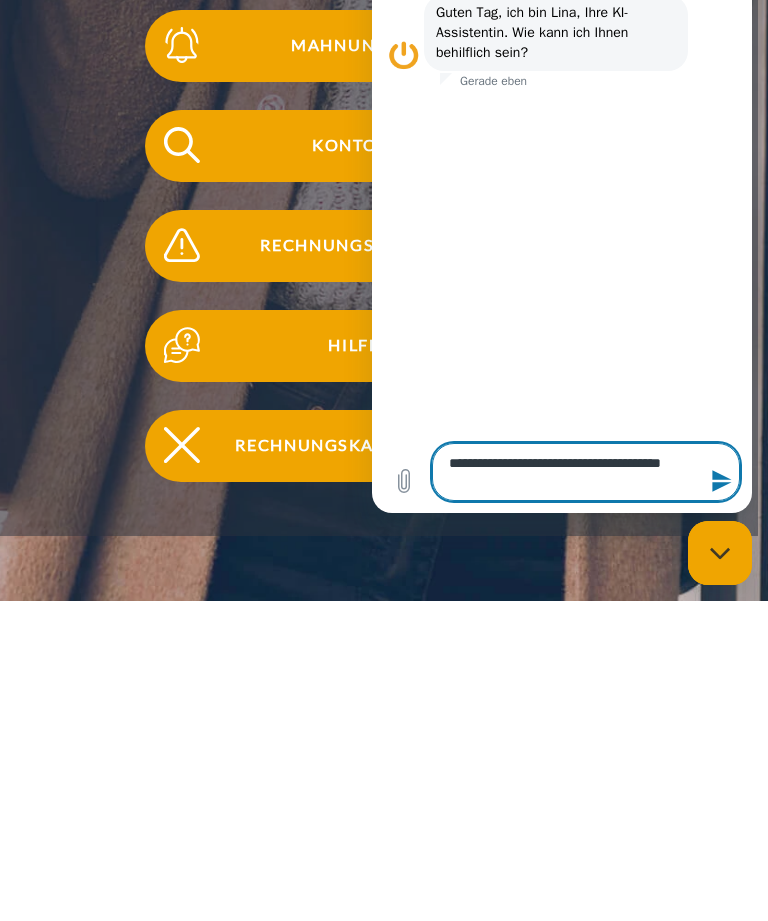 type on "**********" 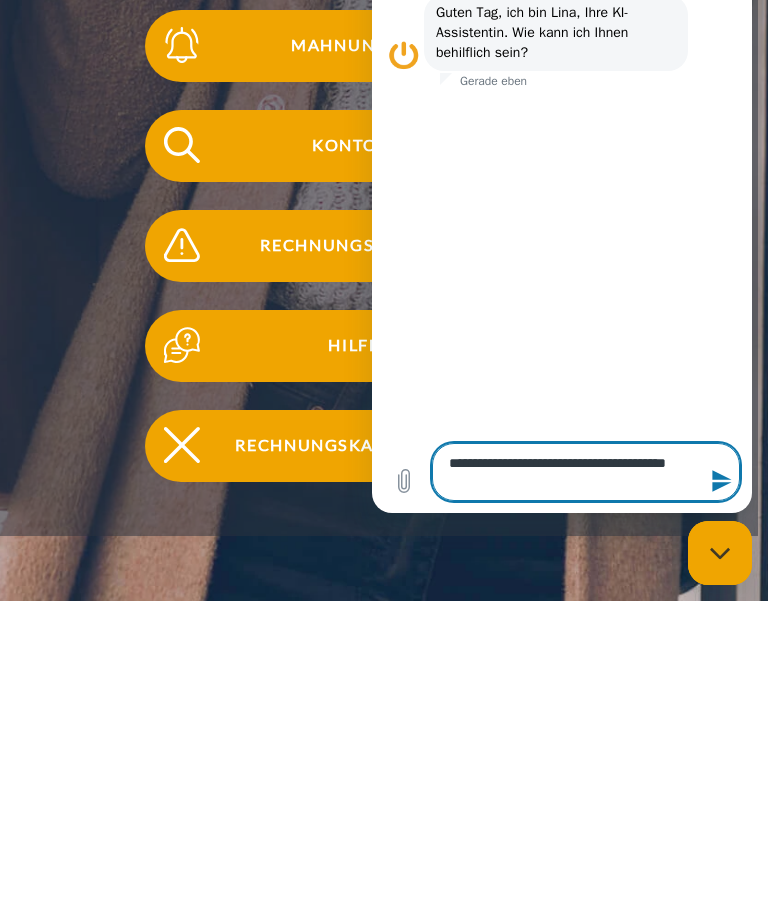 type on "**********" 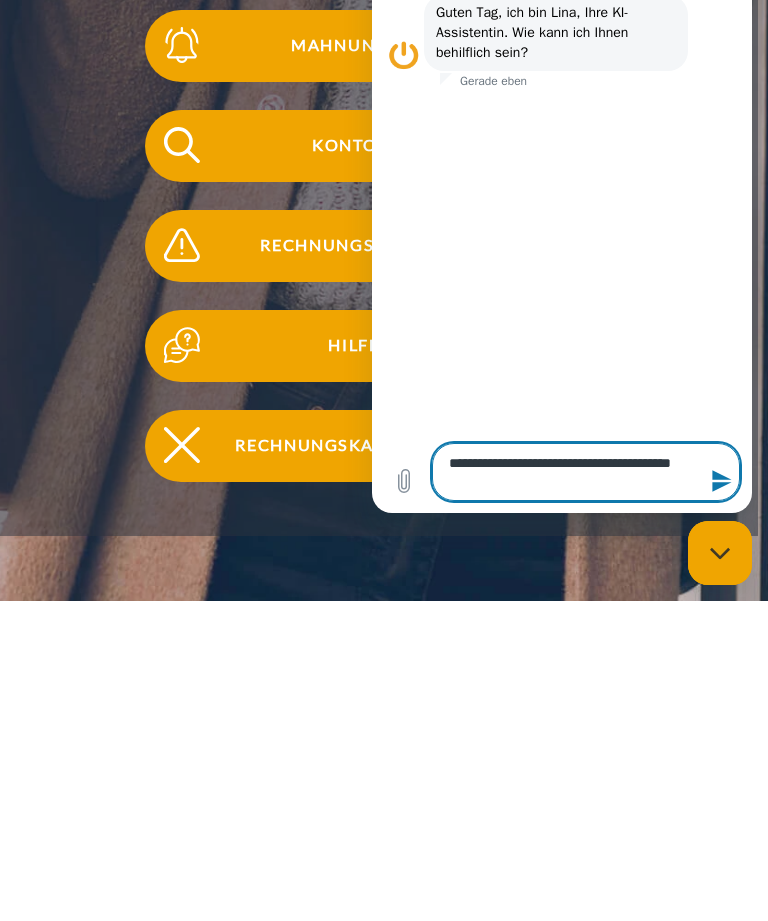 type on "*" 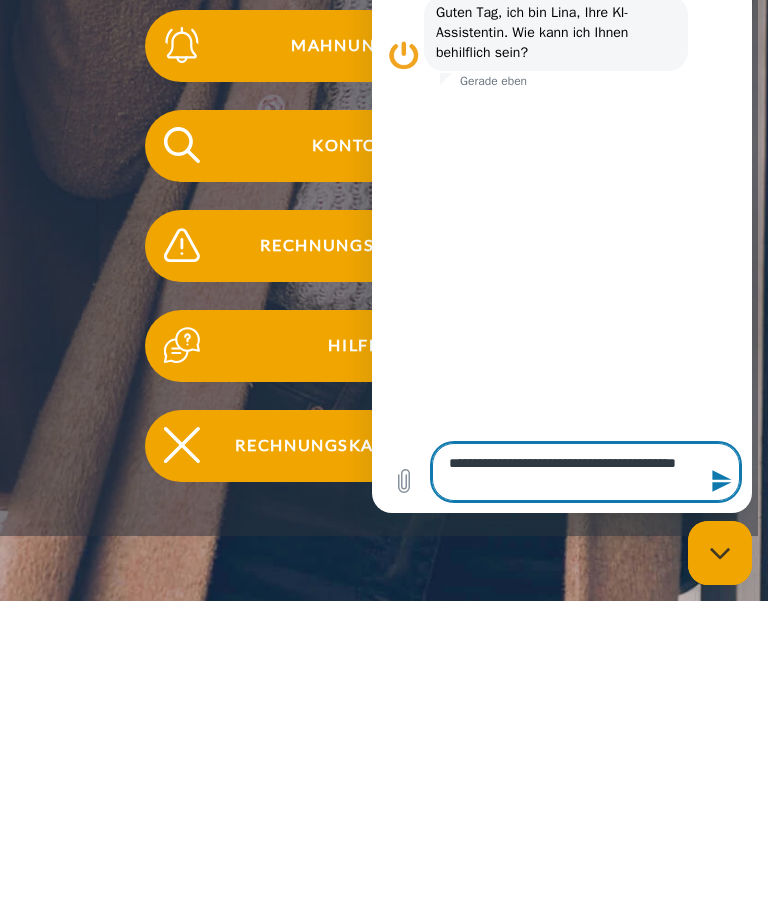 type on "*" 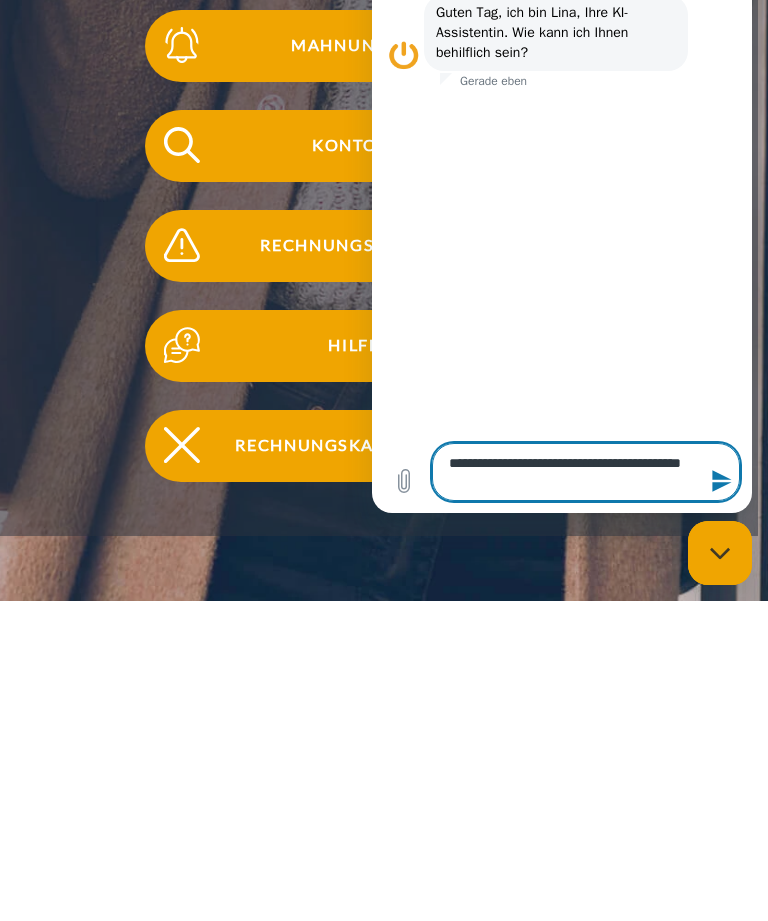 type on "*" 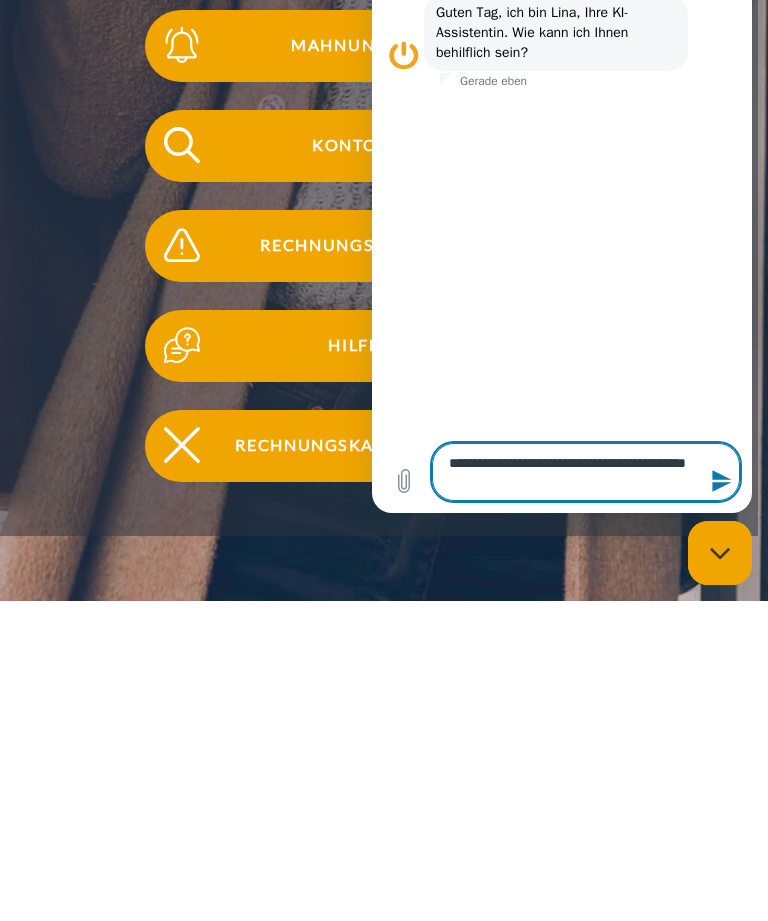 type on "**********" 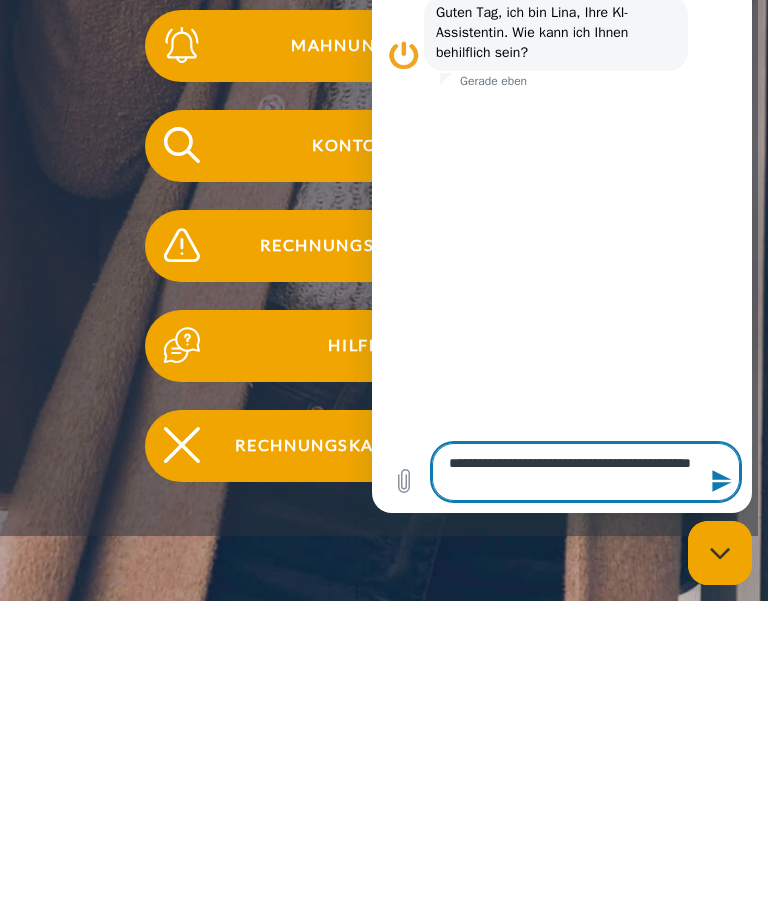 type on "*" 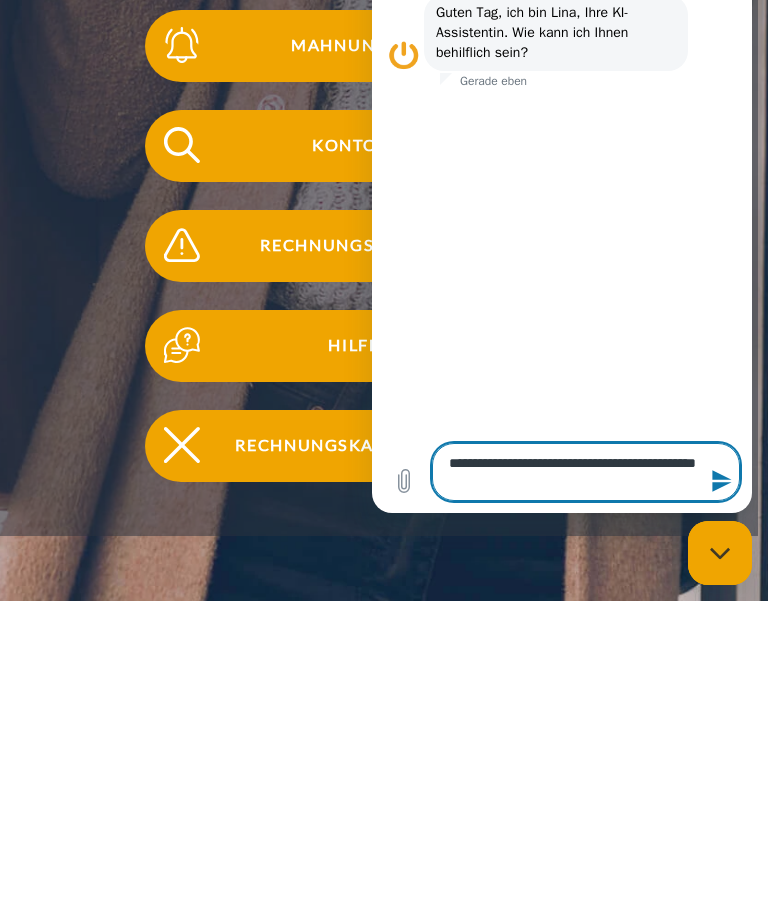 type on "**********" 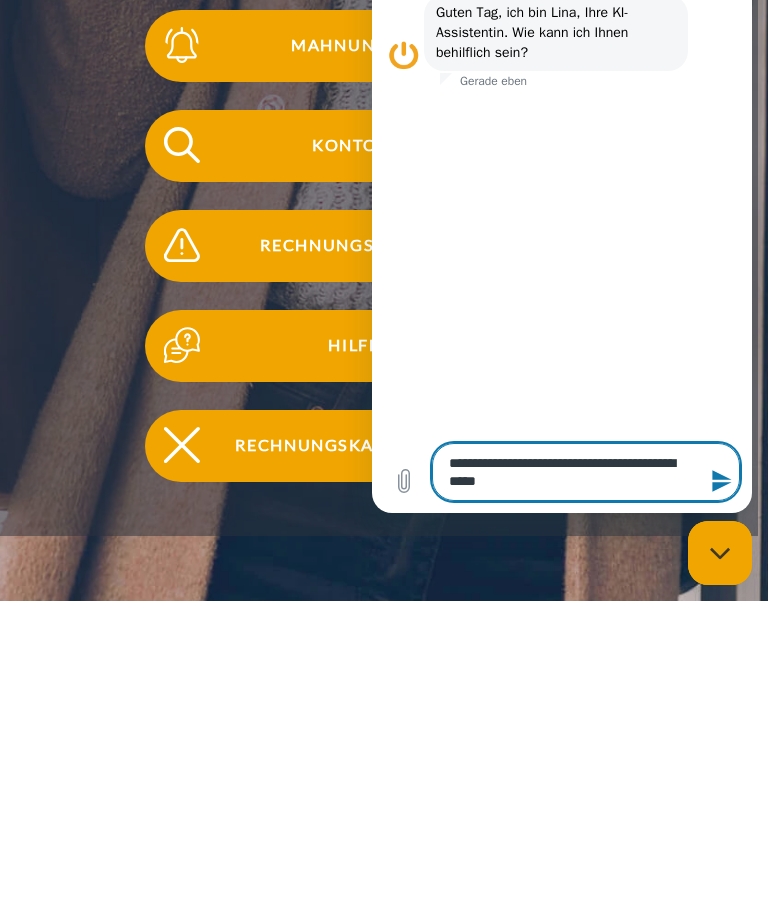 type on "*" 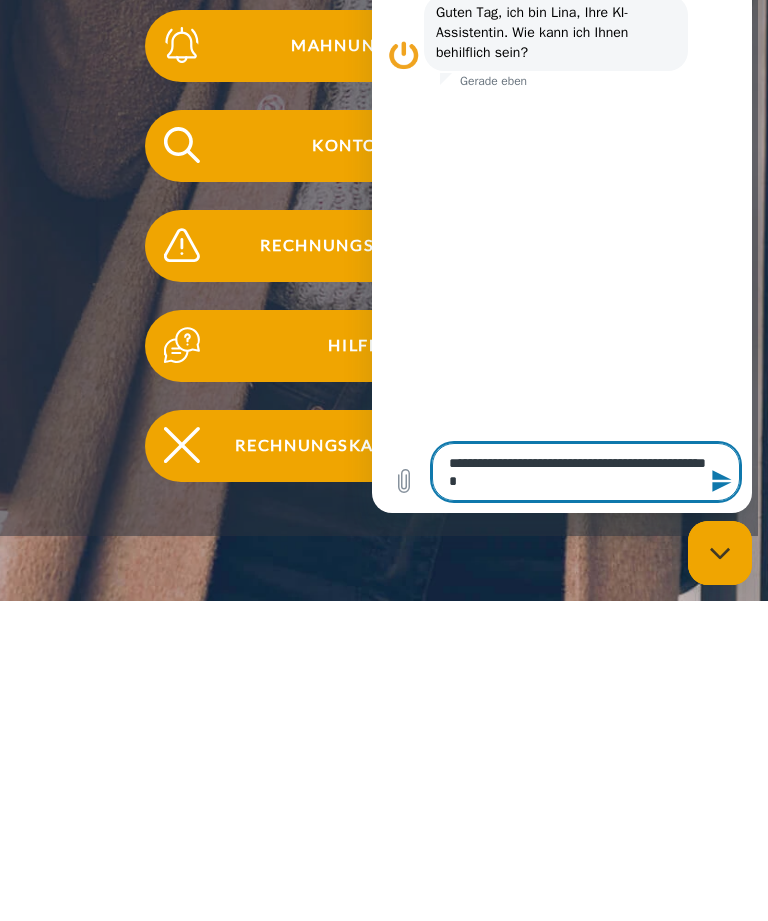 type on "*" 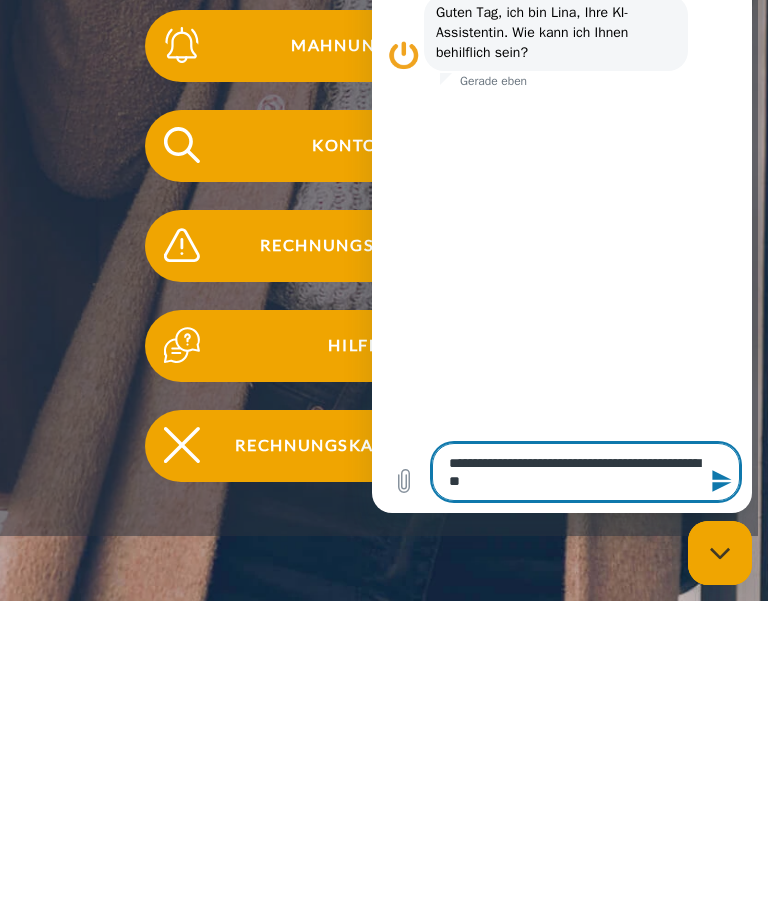 type on "**********" 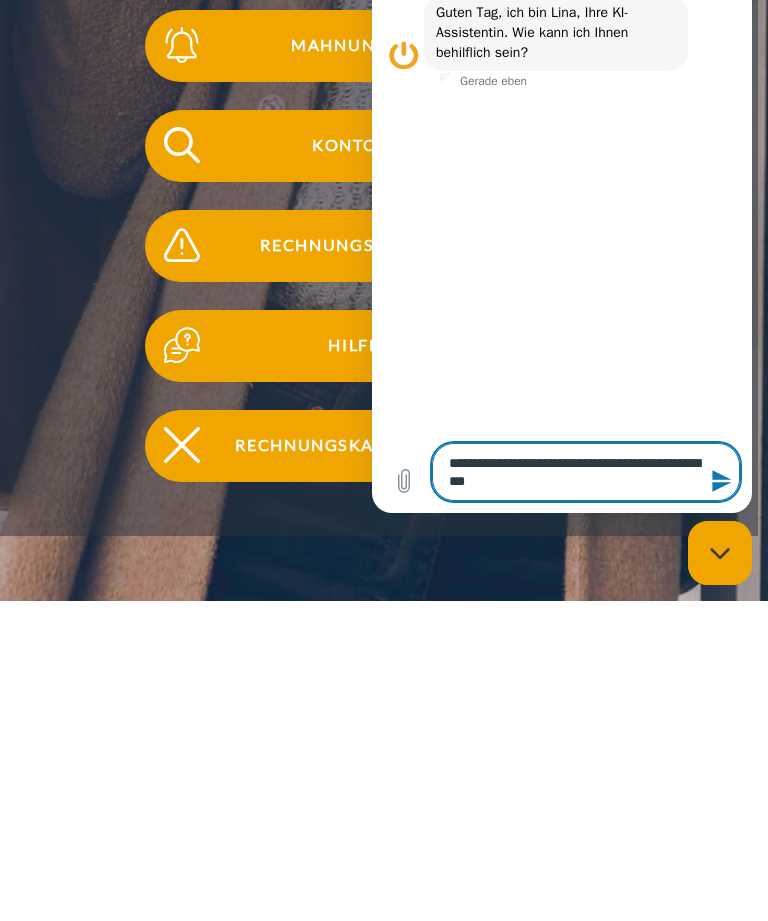 type on "**********" 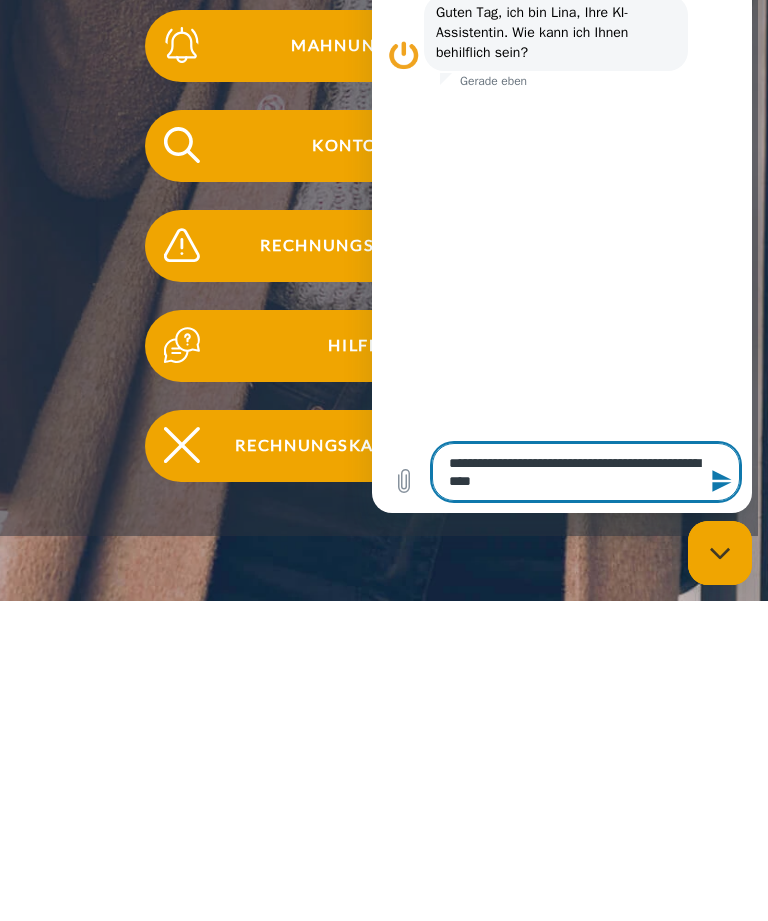 type on "*" 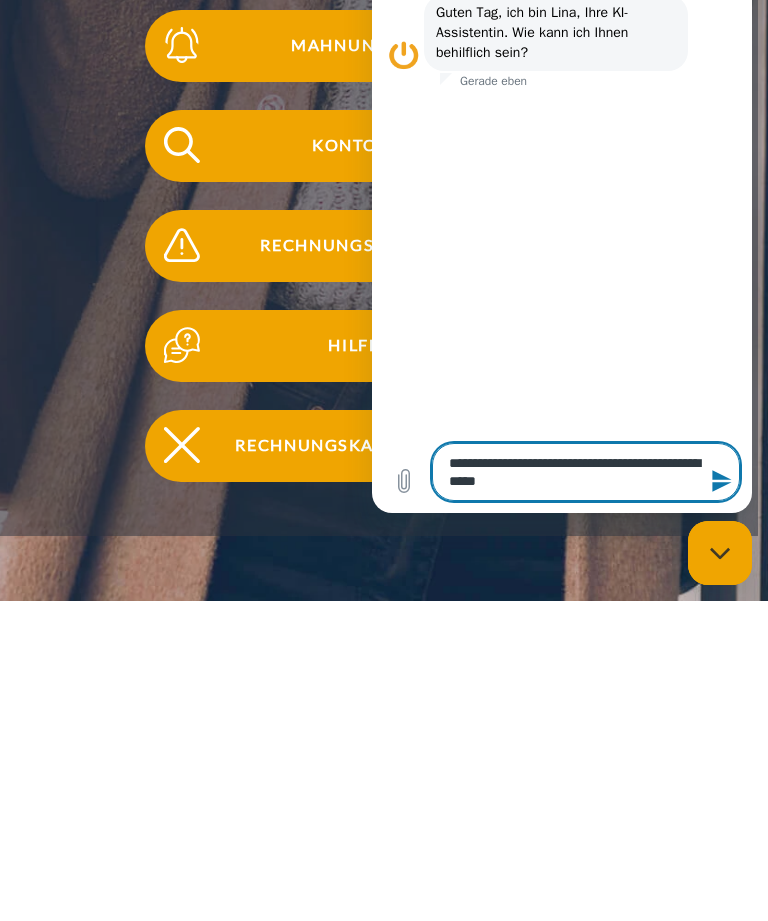 type on "**********" 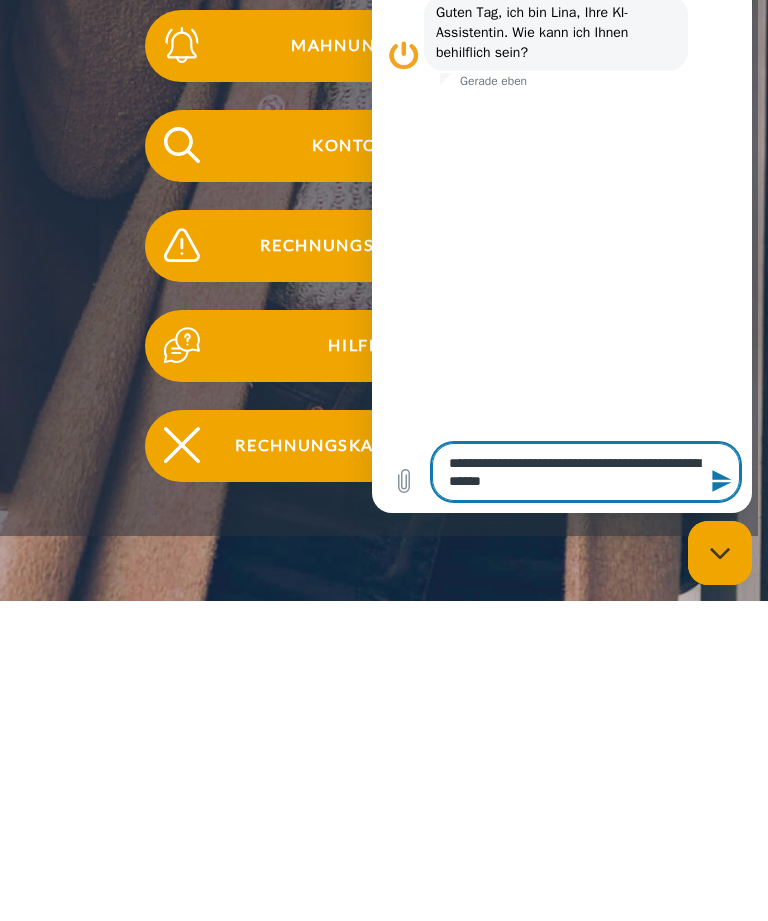 type on "*" 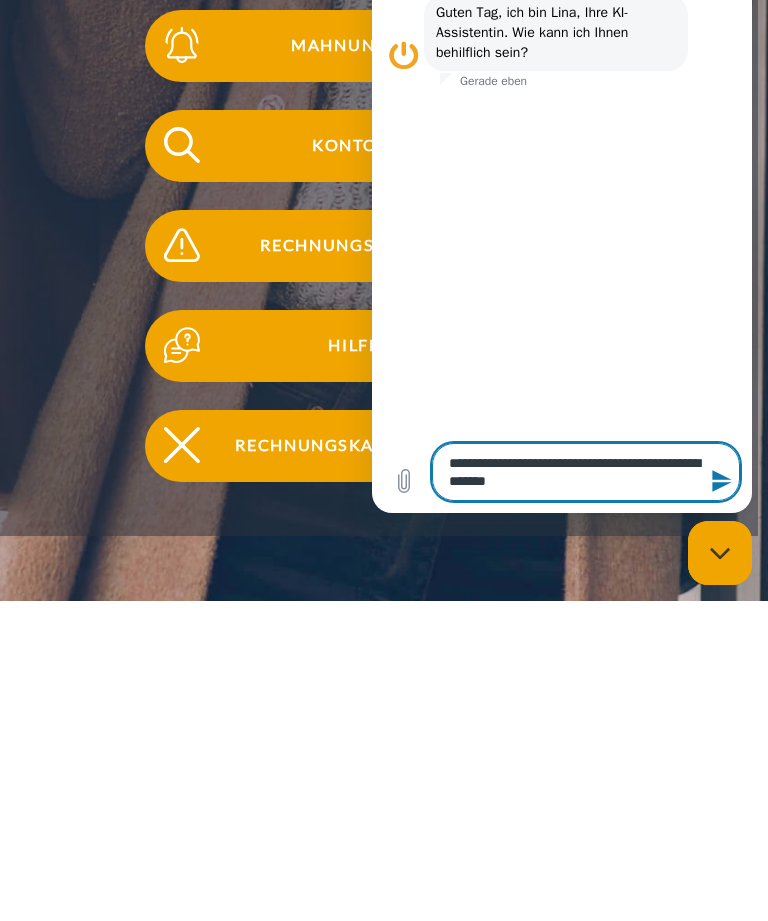 type on "**********" 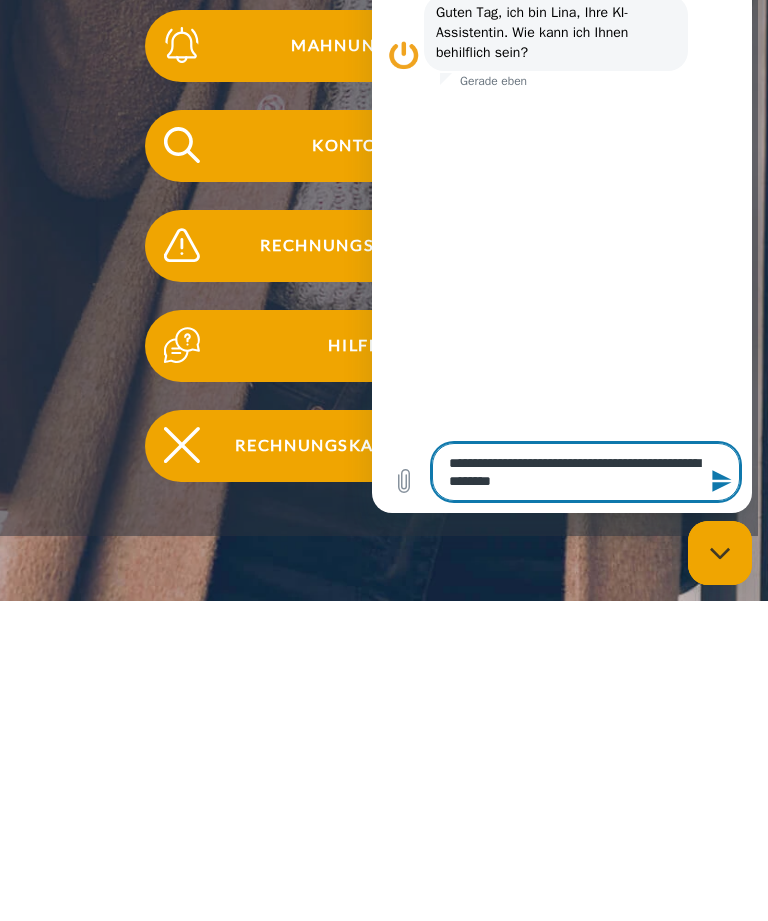 type on "**********" 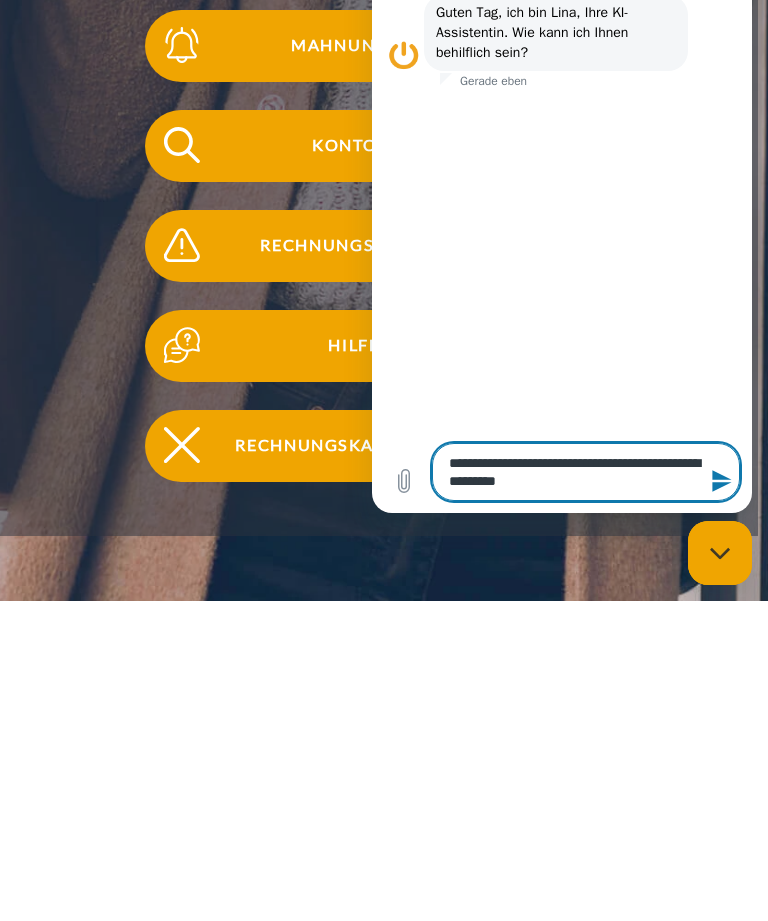 type on "**********" 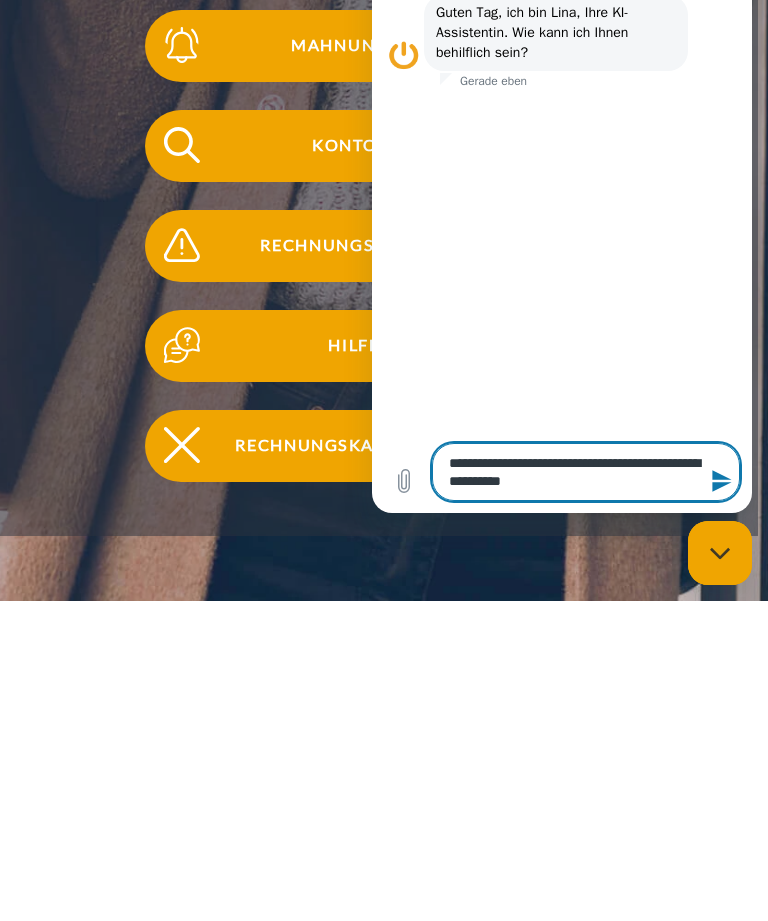 type on "**********" 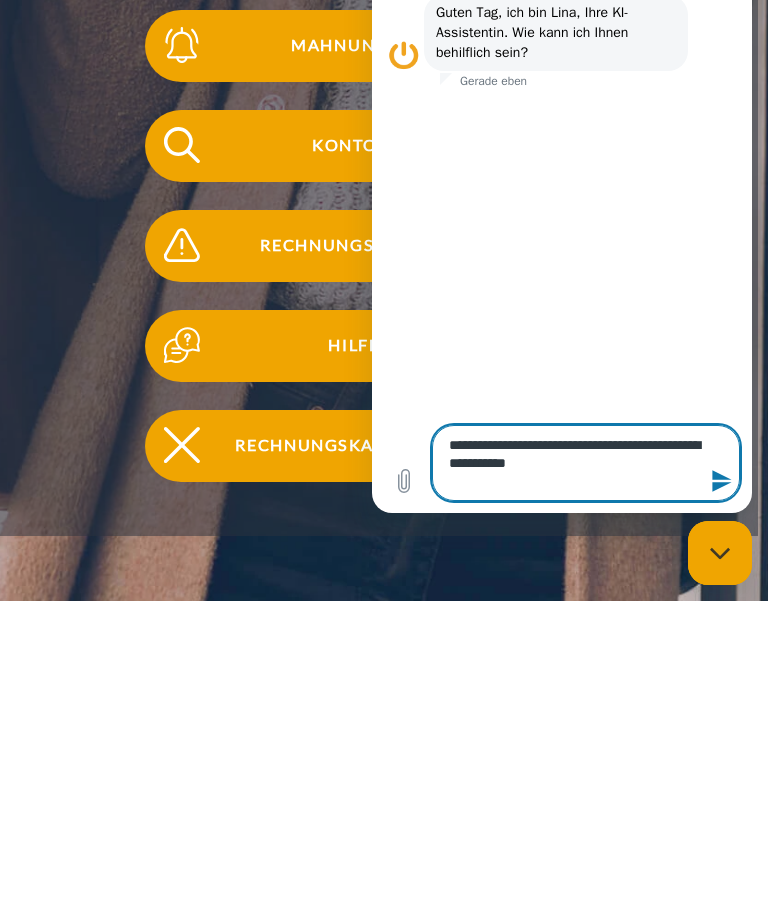 type on "**********" 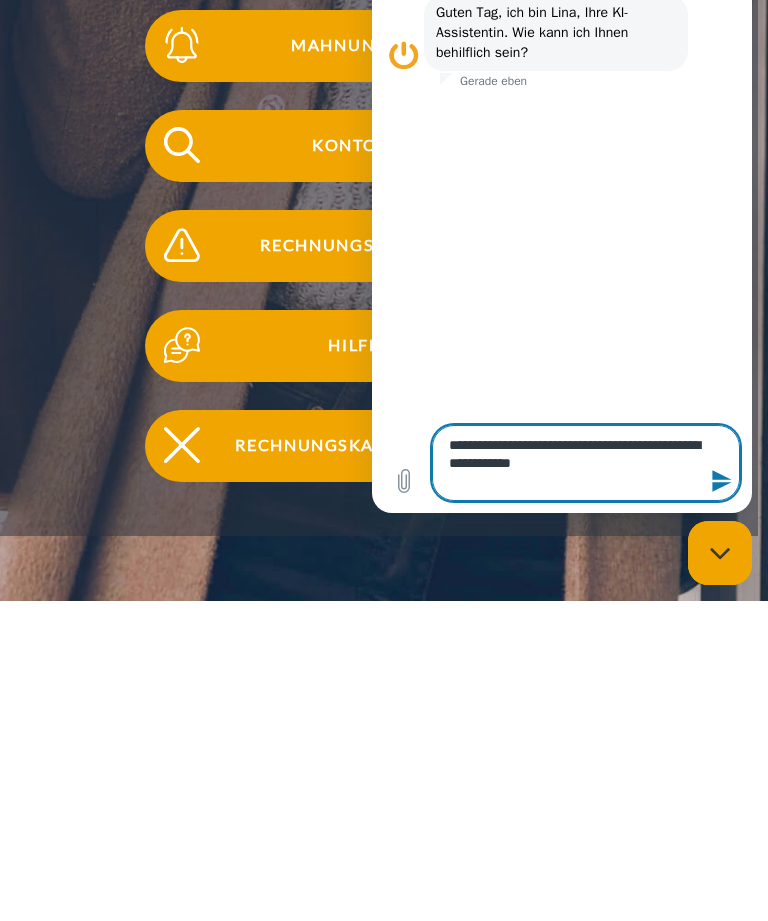 type on "*" 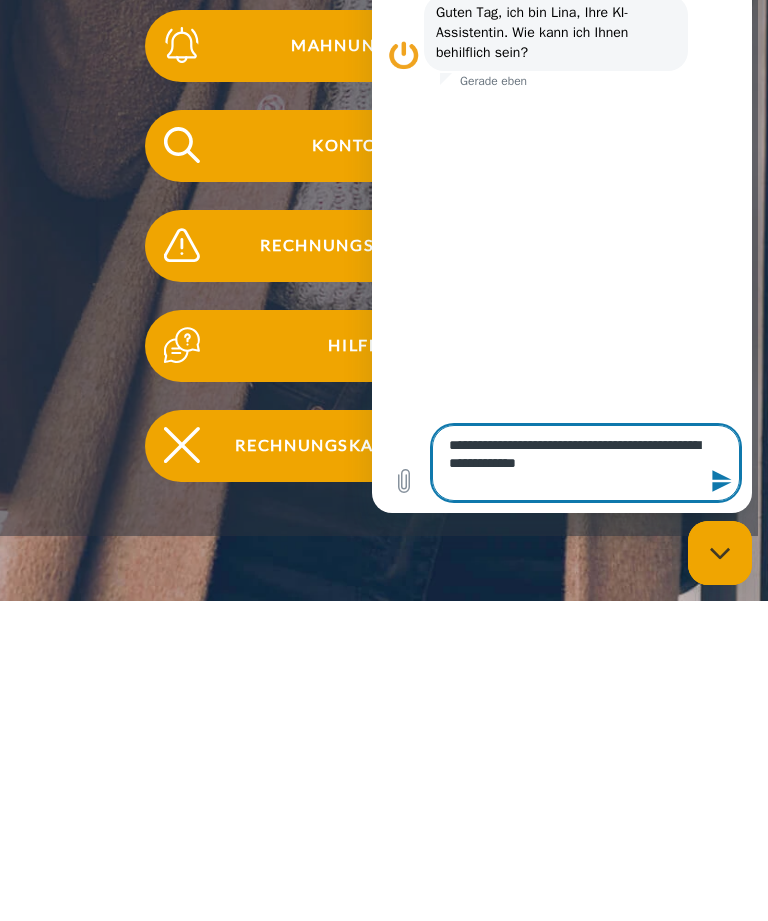 type on "**********" 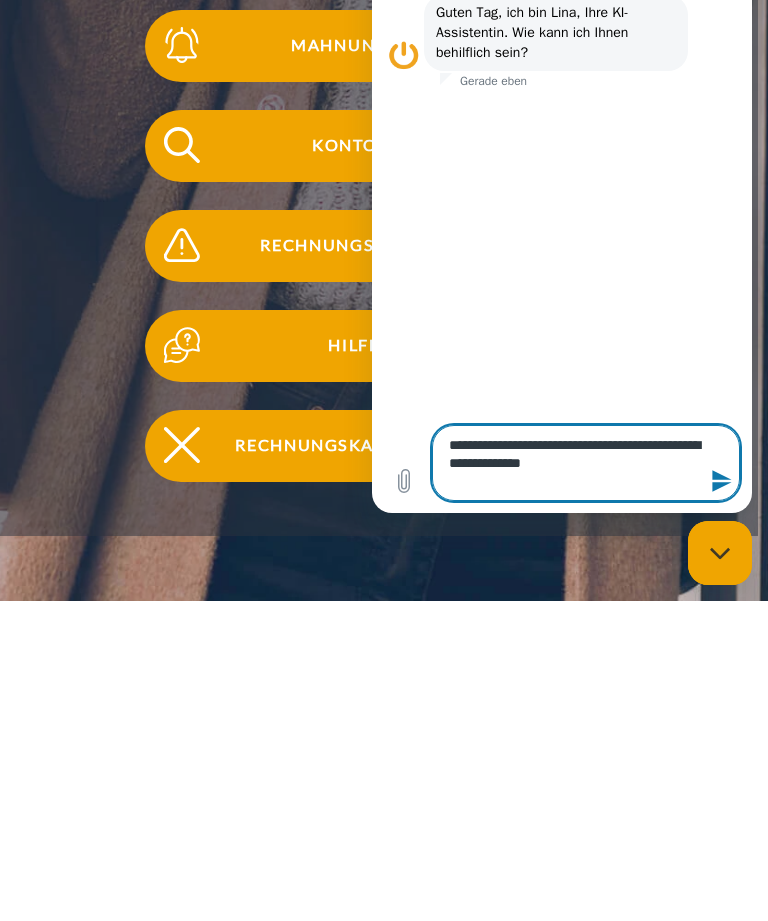 type on "**********" 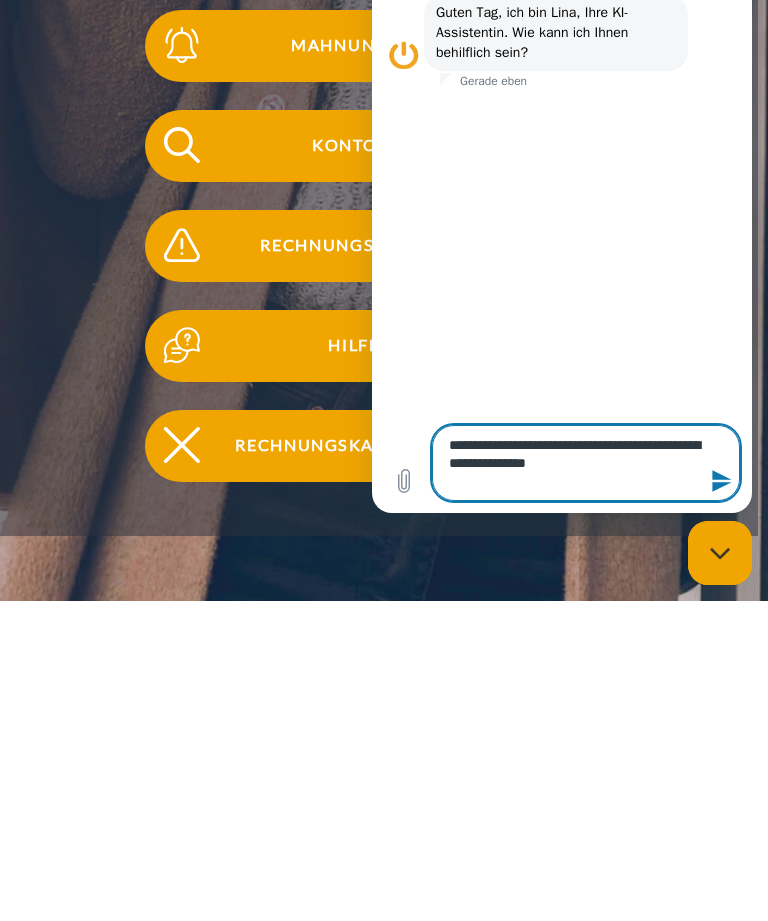 type on "*" 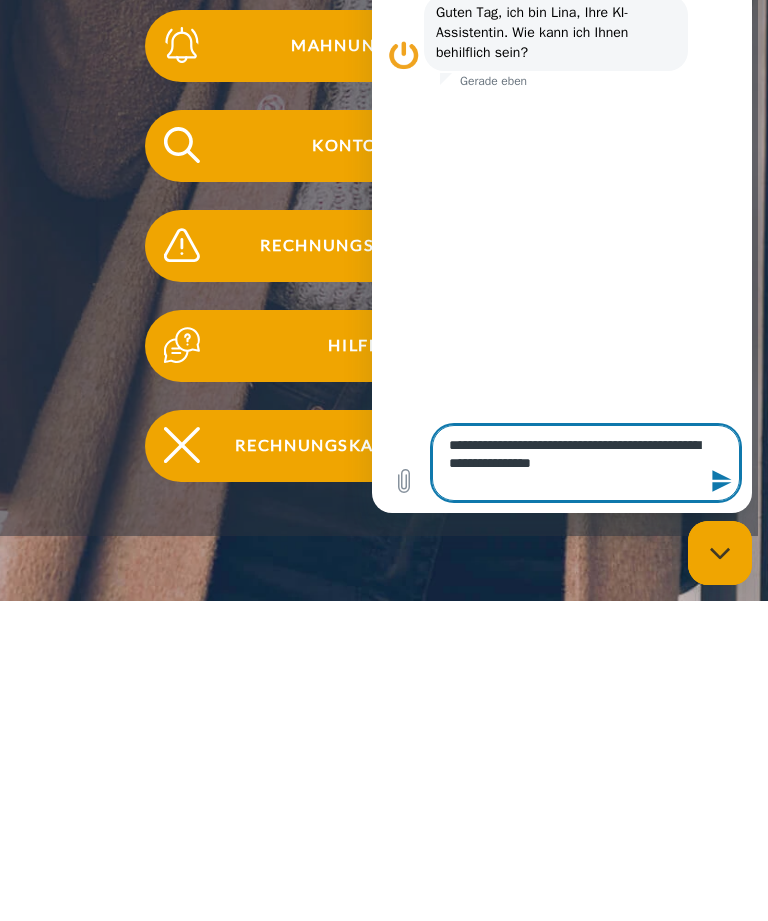 type on "**********" 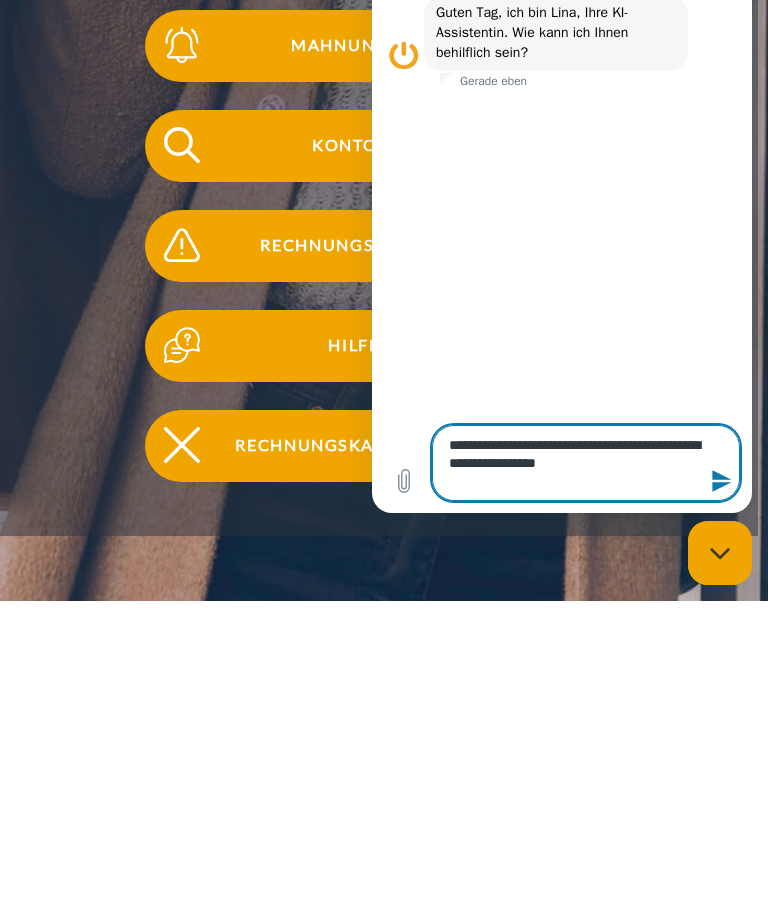 type on "**********" 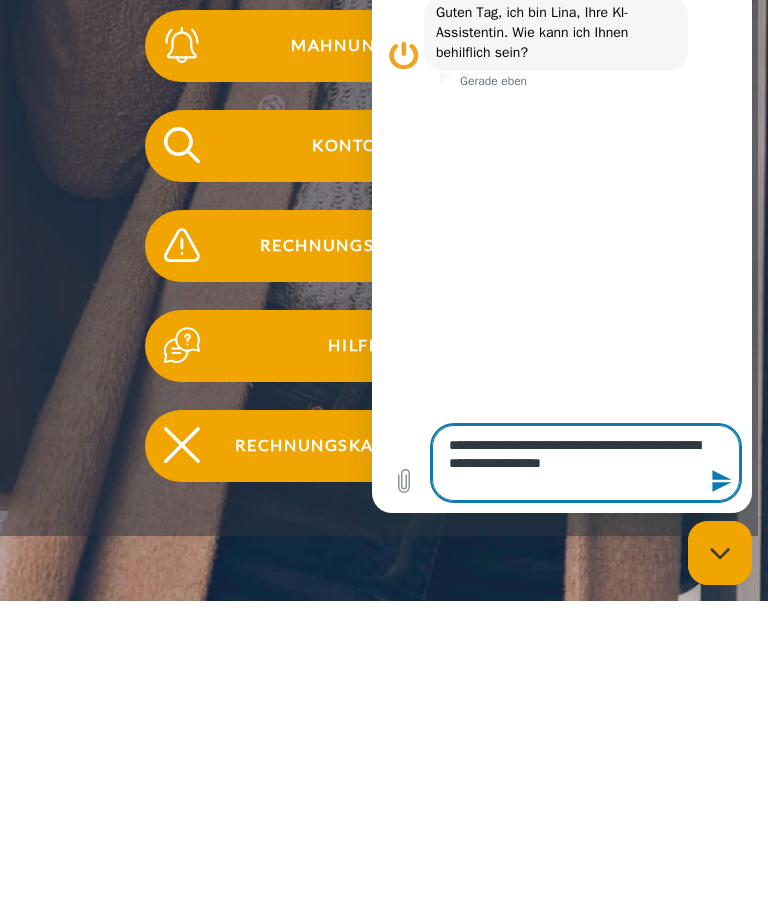 type on "*" 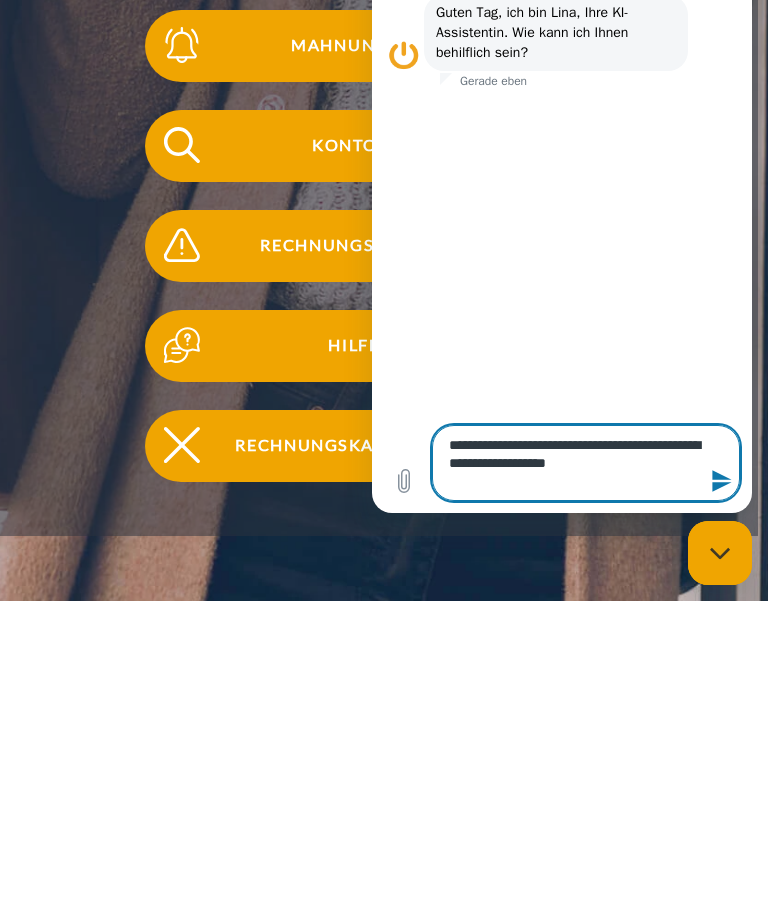 type on "**********" 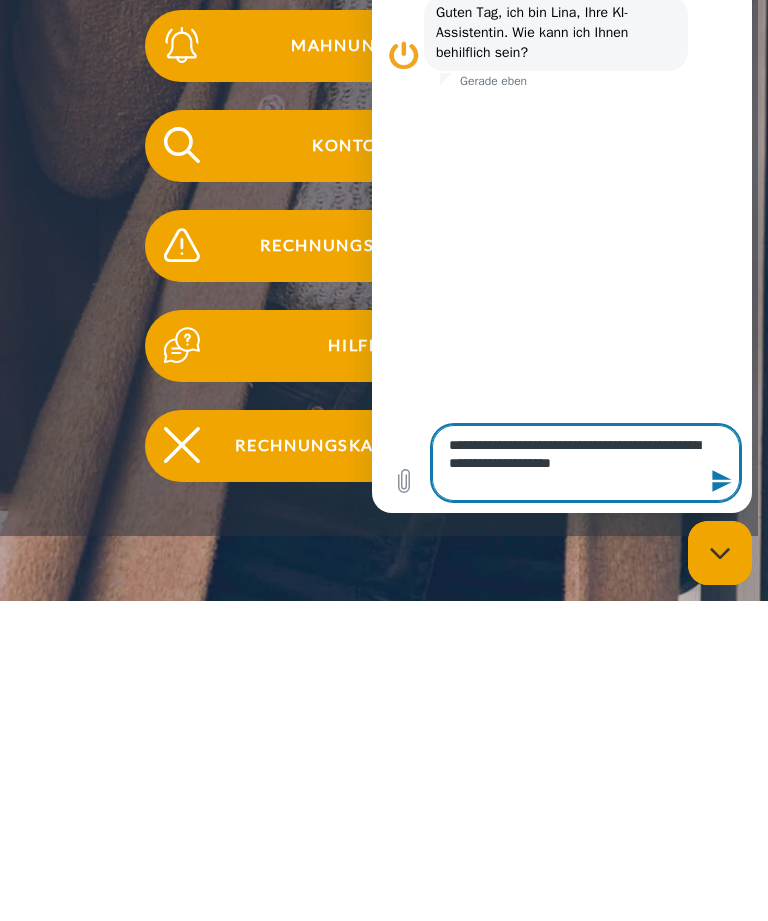 type on "**********" 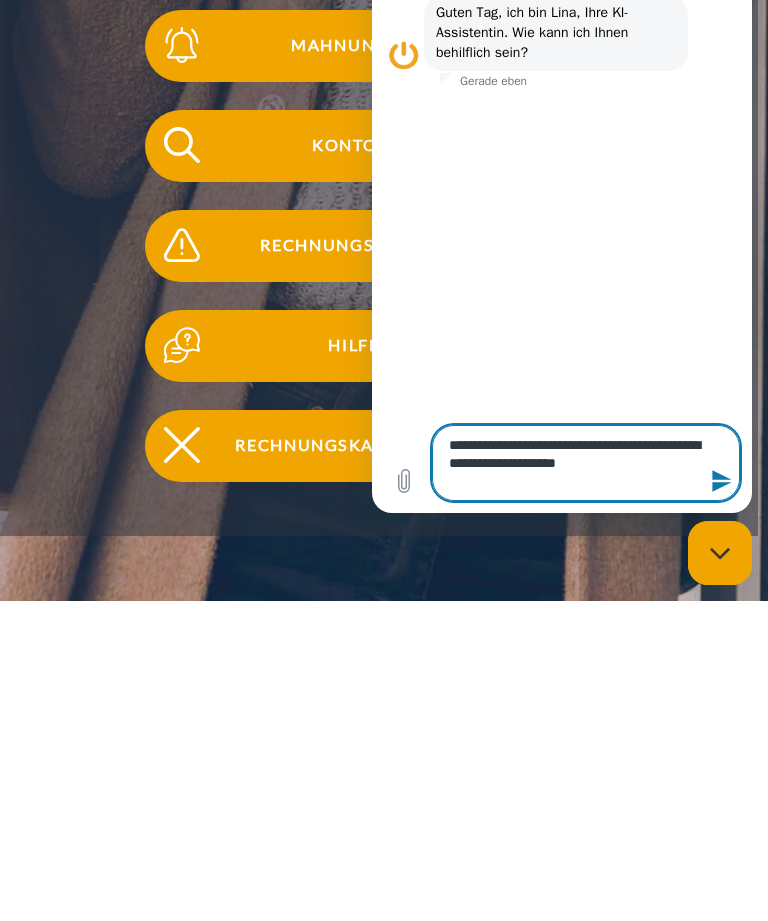 type on "**********" 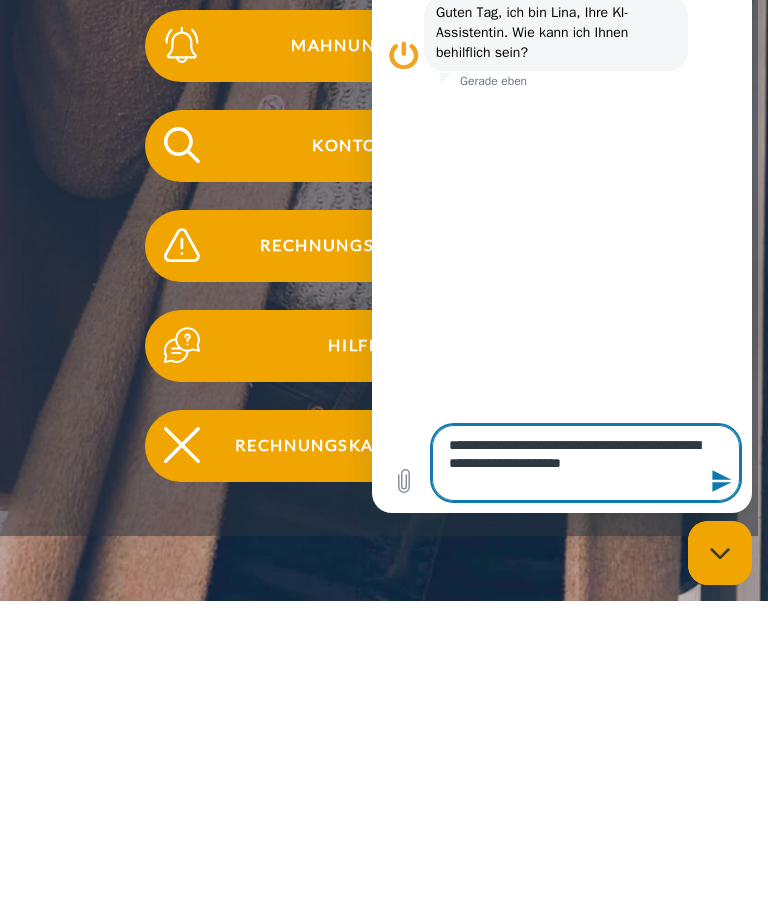 type on "**********" 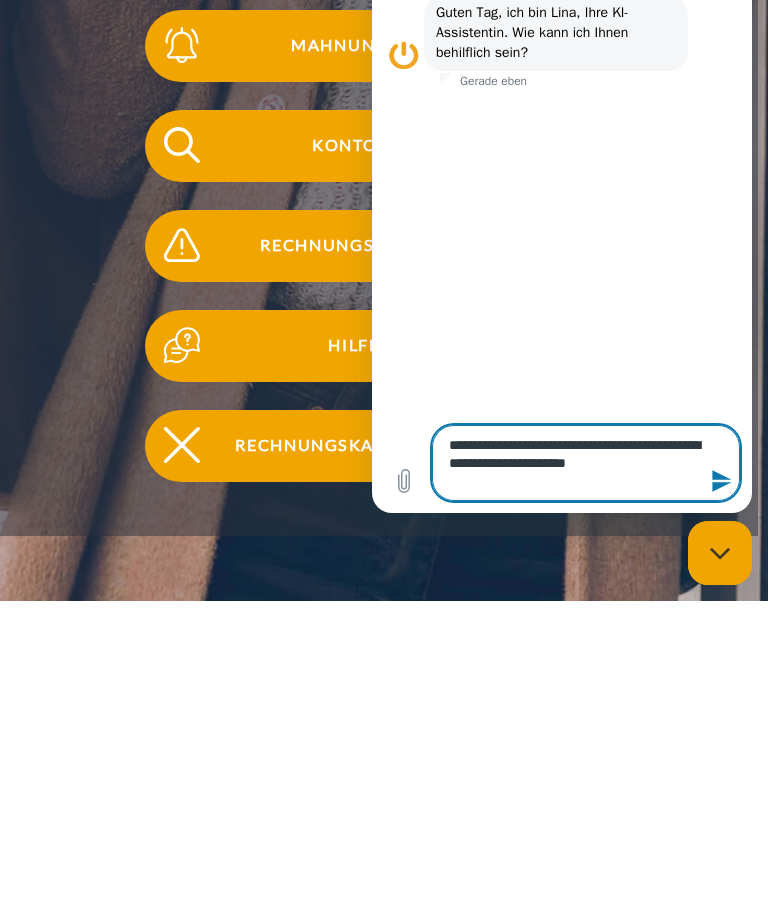 type on "**********" 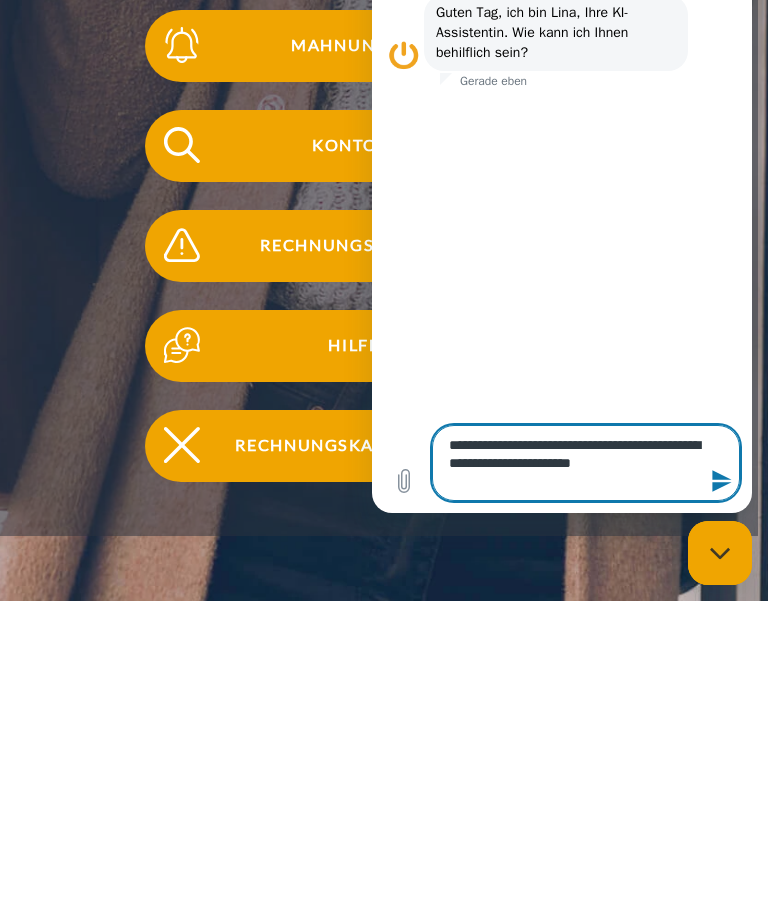 type on "*" 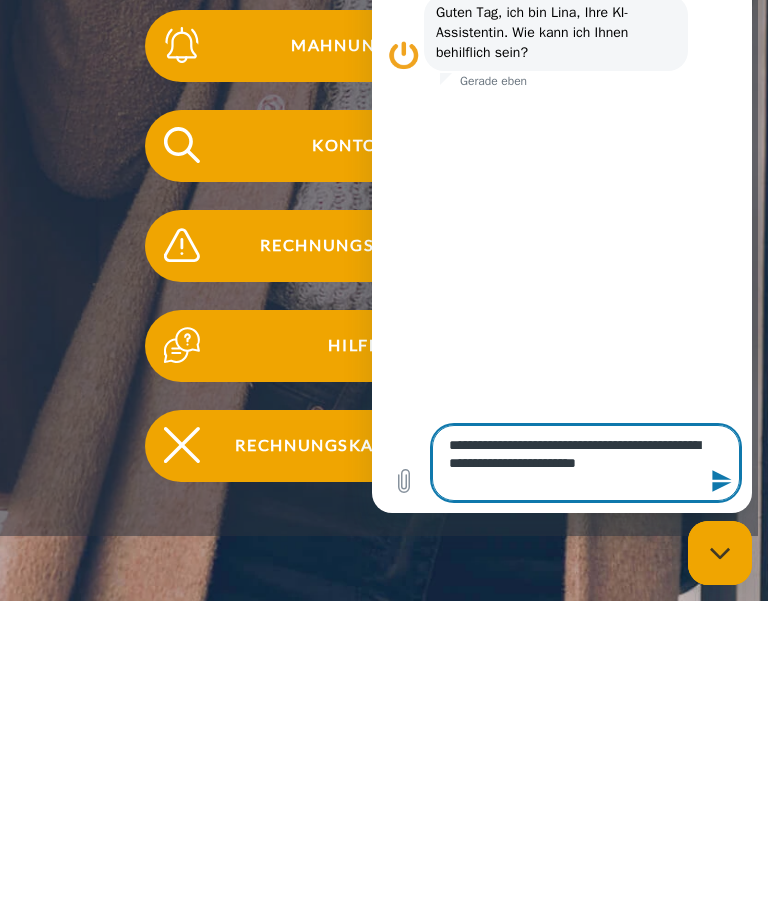 type on "**********" 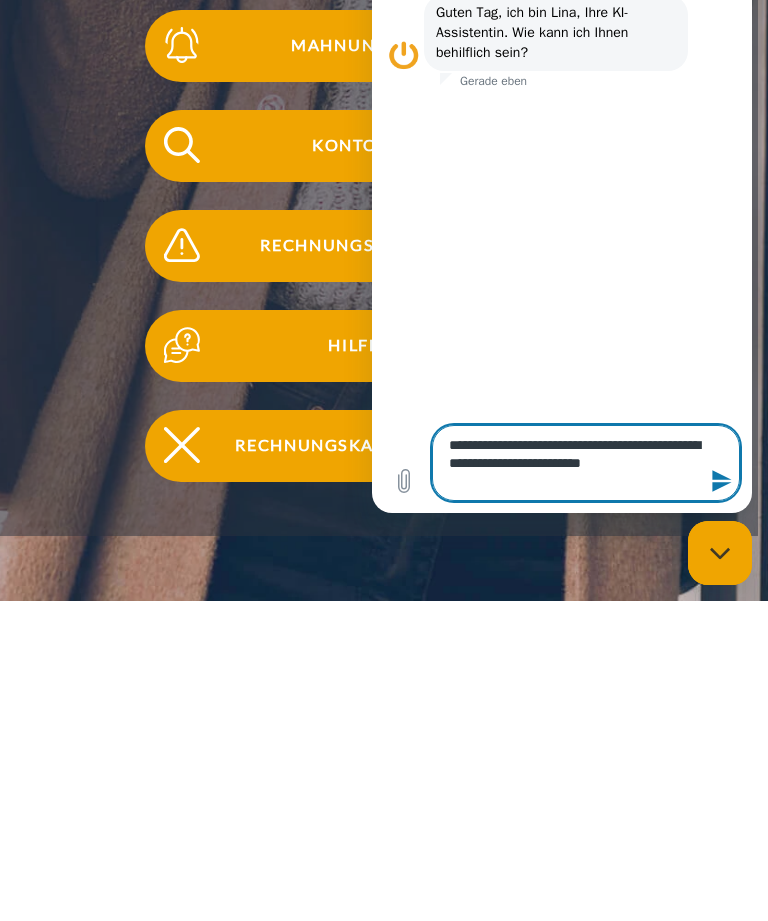 type on "**********" 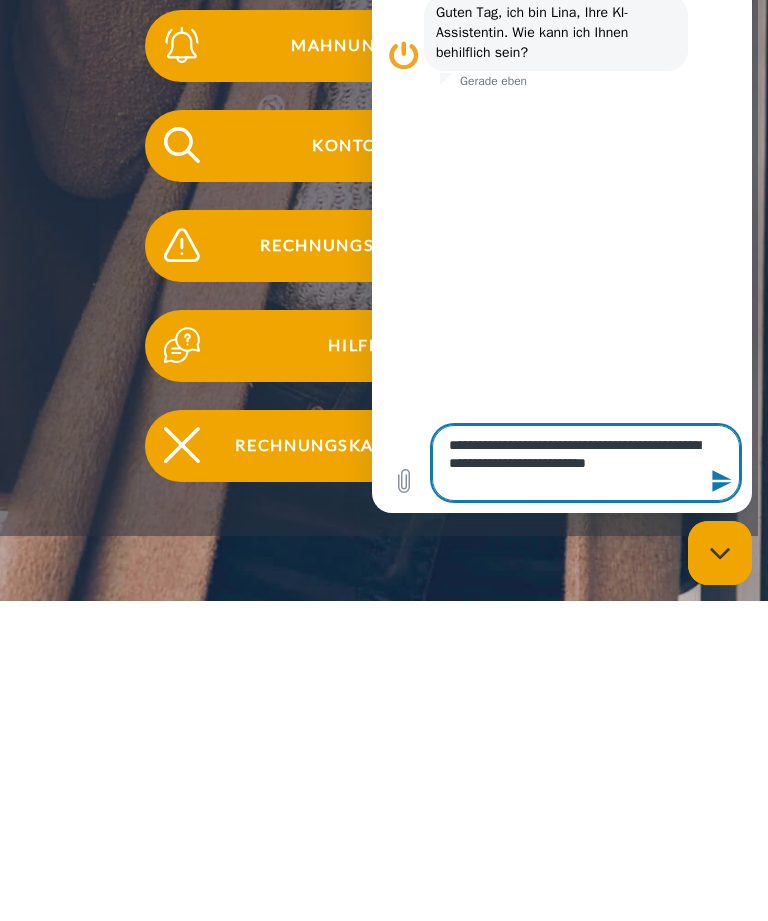 type on "**********" 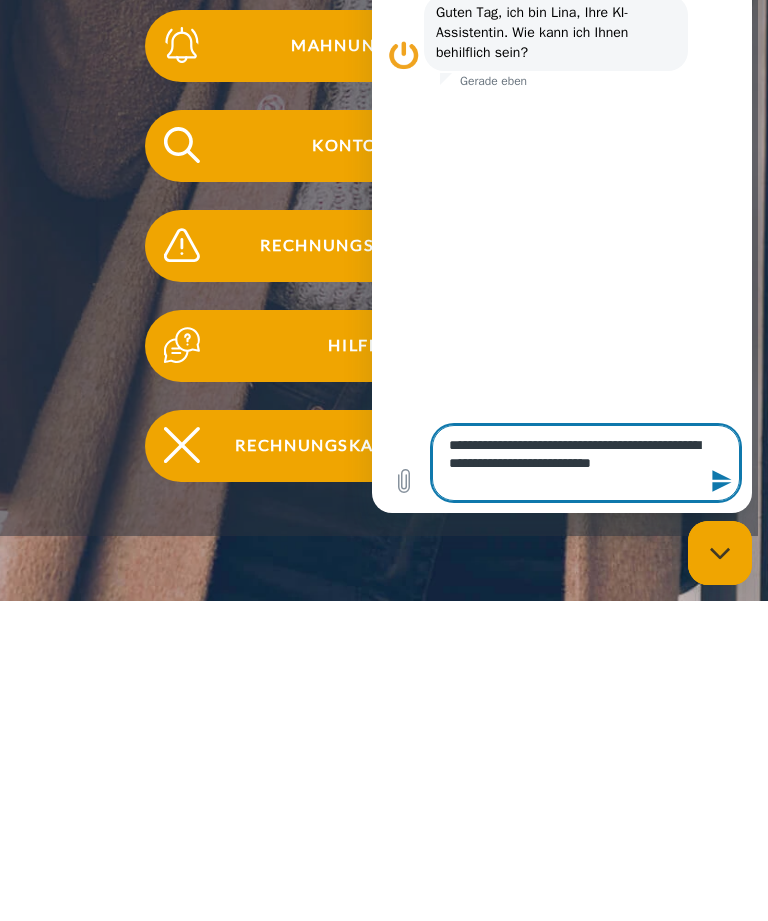 type on "**********" 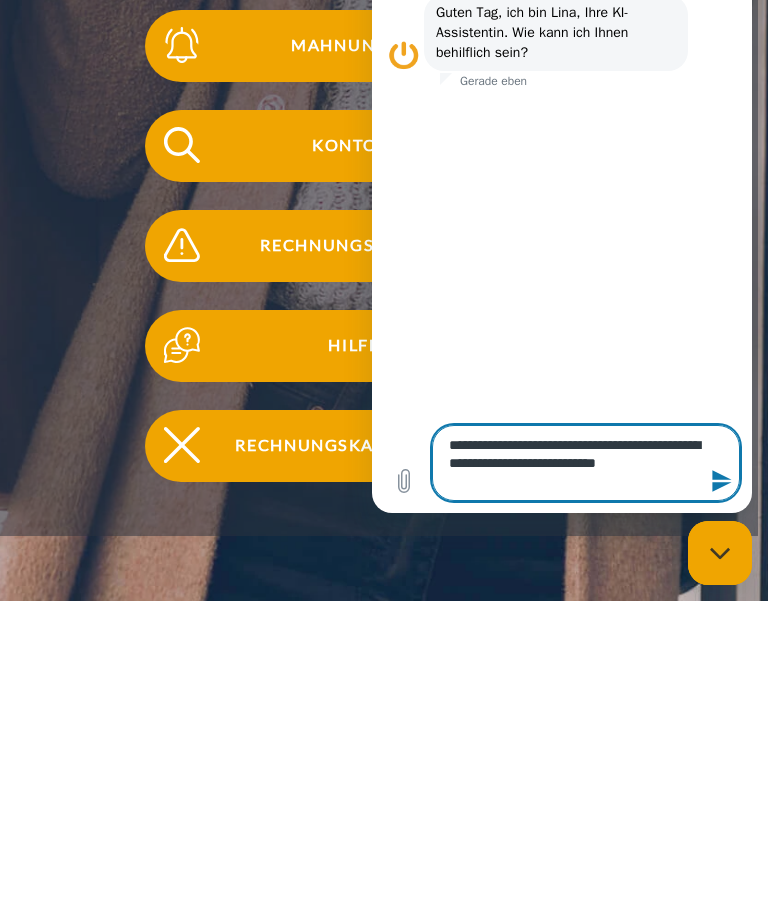 type on "**********" 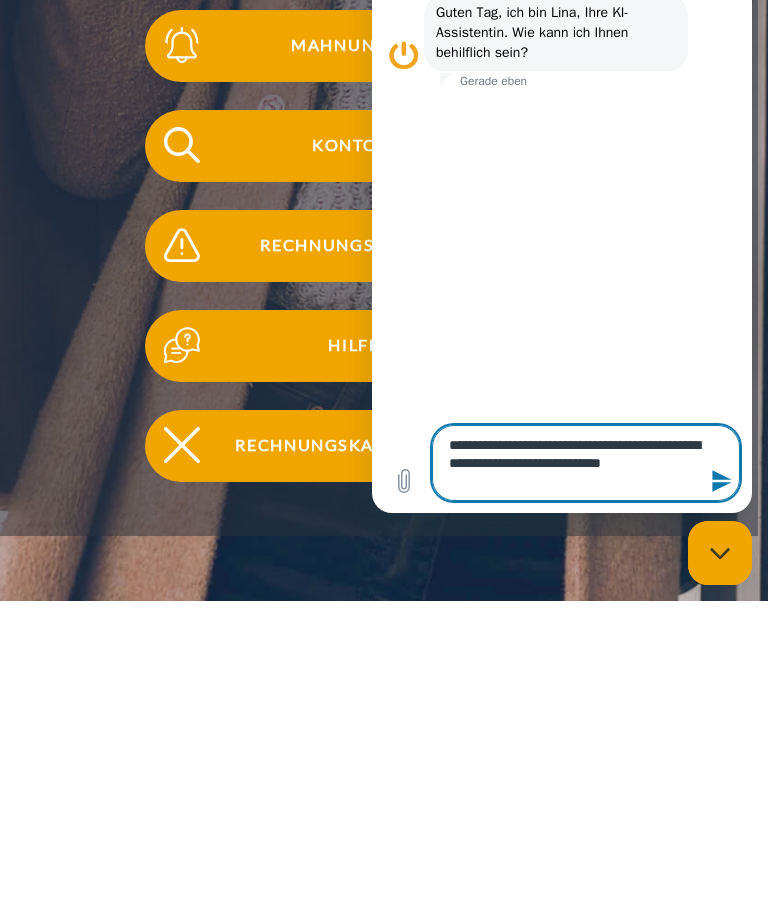 type on "**********" 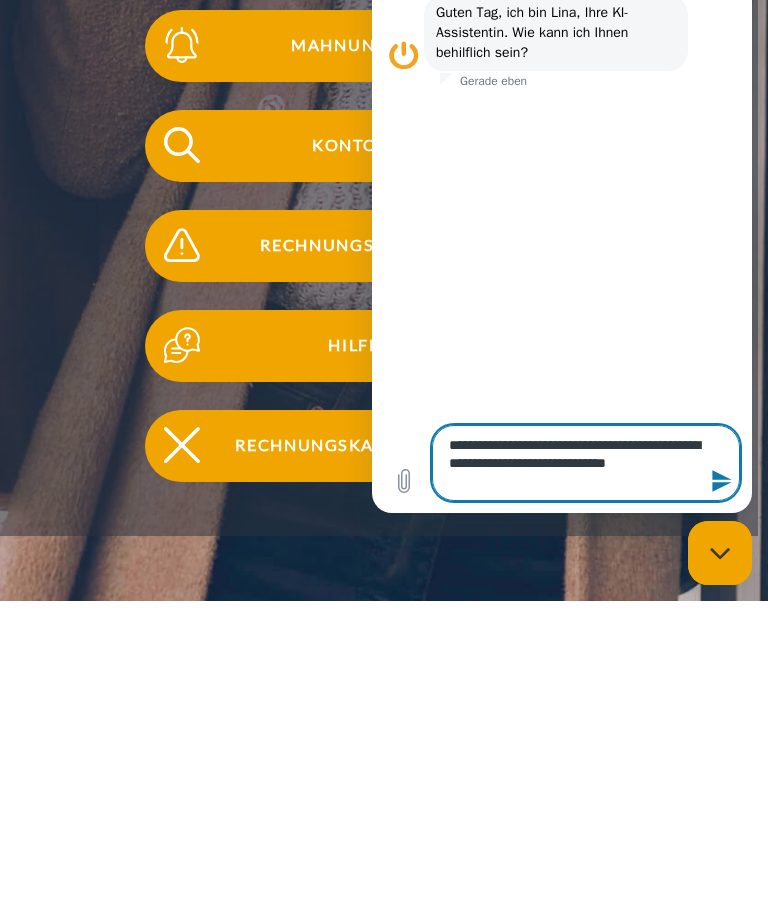 type on "**********" 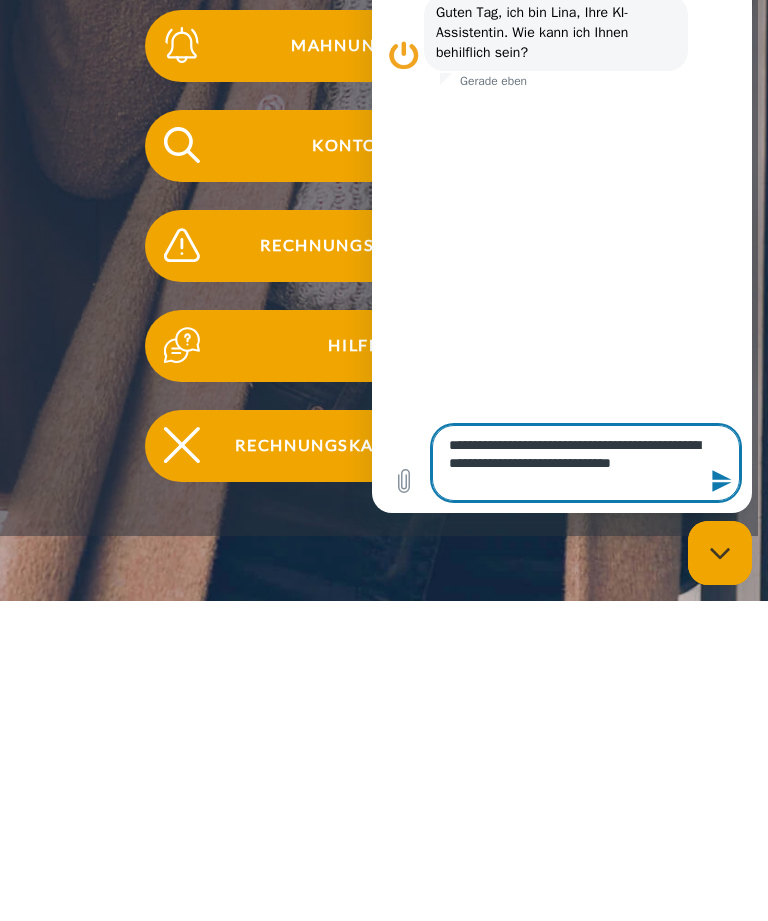 type on "**********" 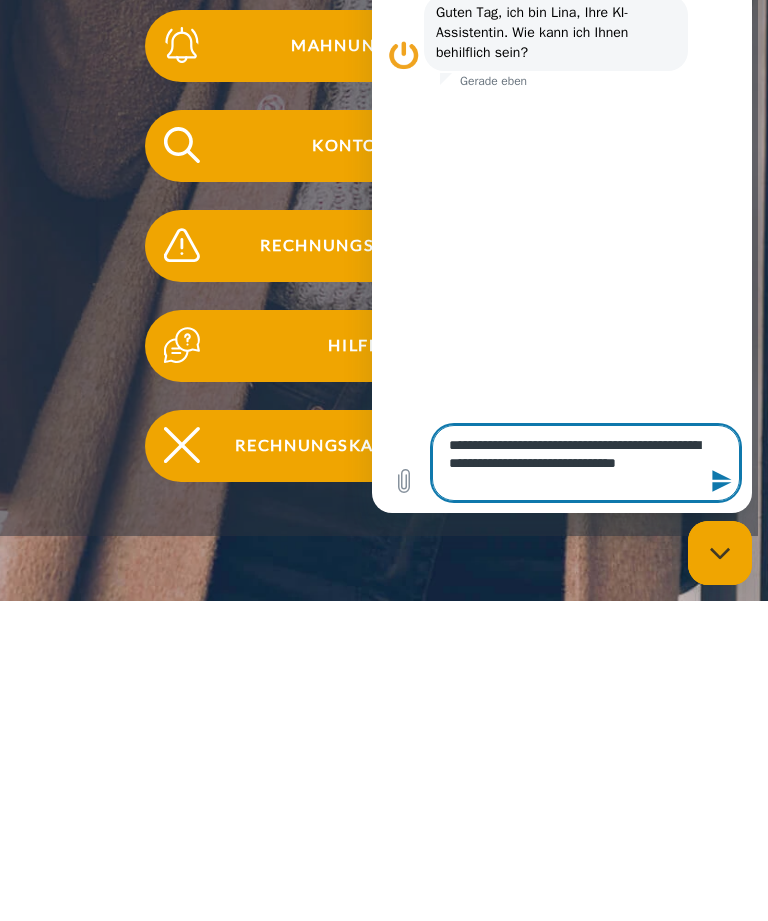 type on "**********" 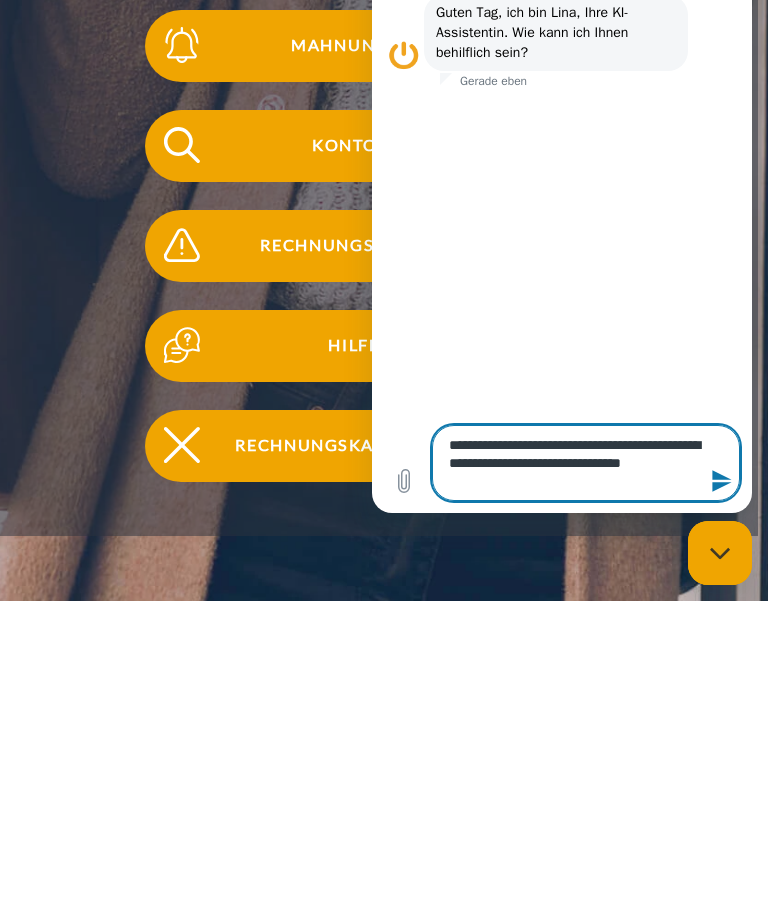 type on "**********" 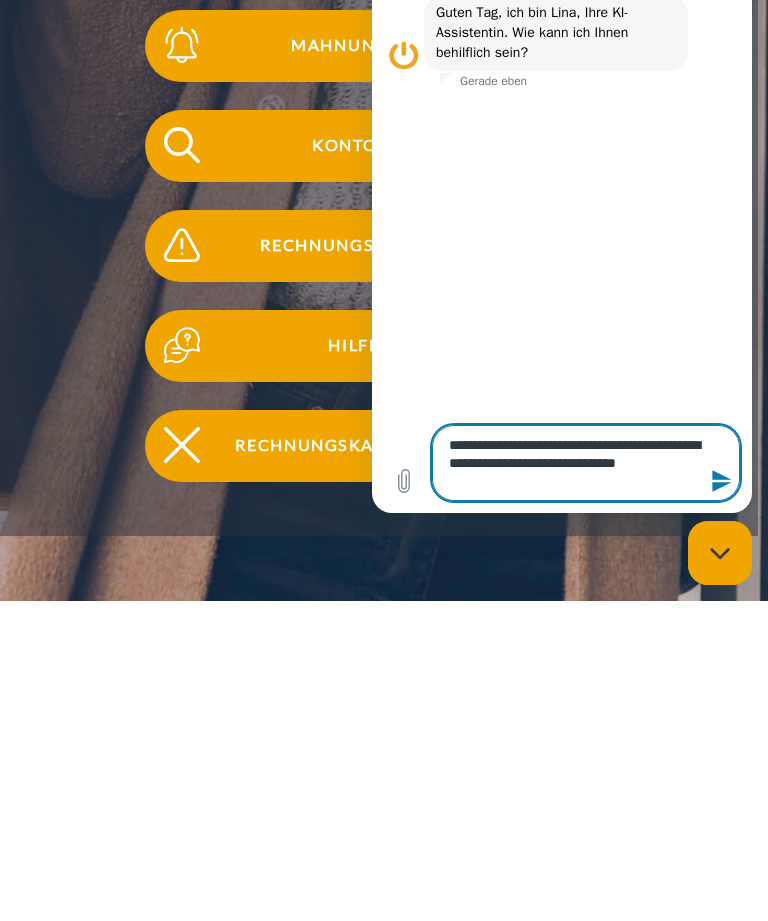 type on "*" 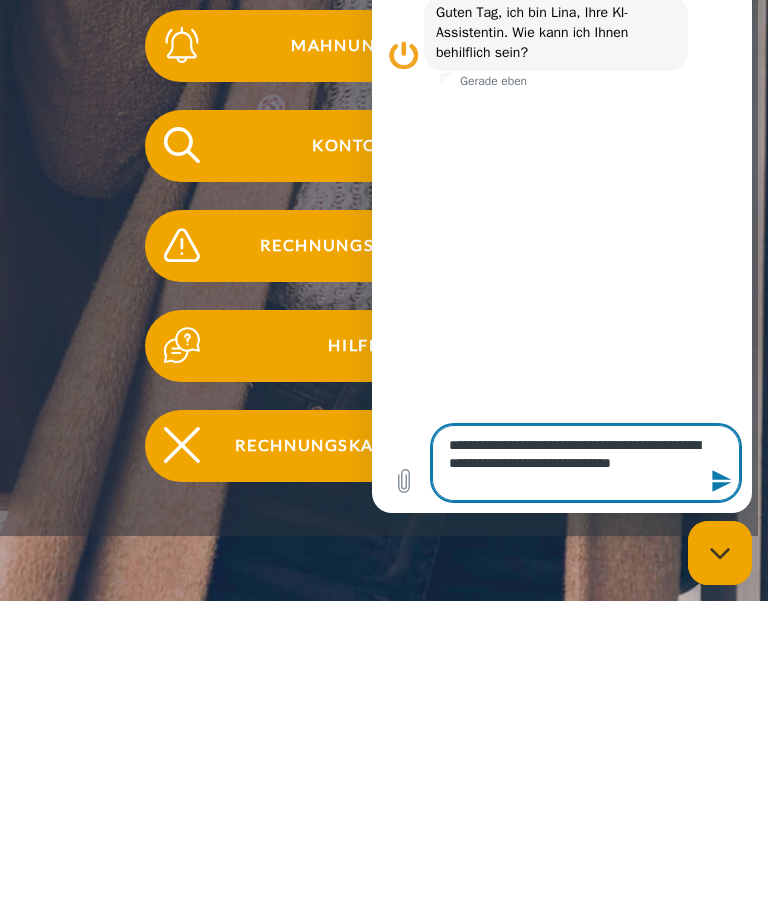 type on "*" 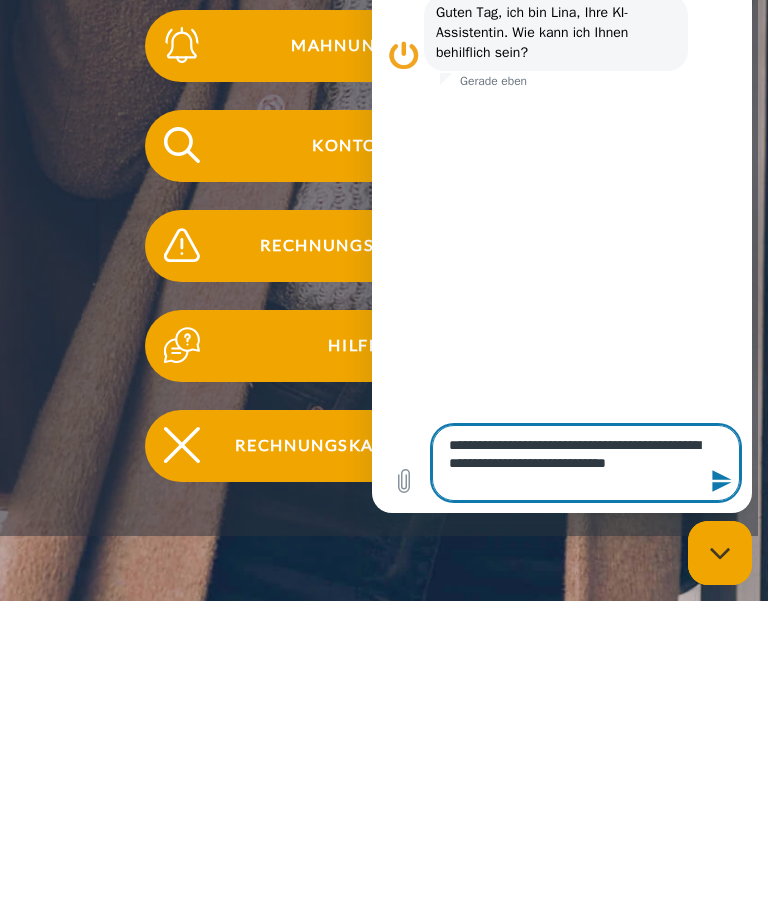 type on "*" 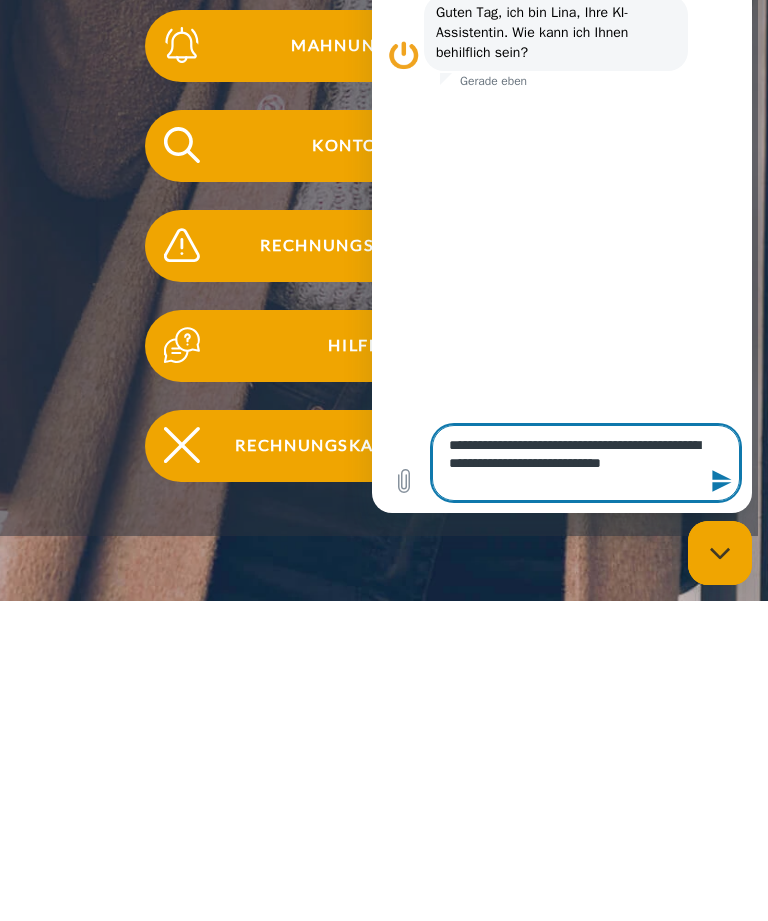 type on "**********" 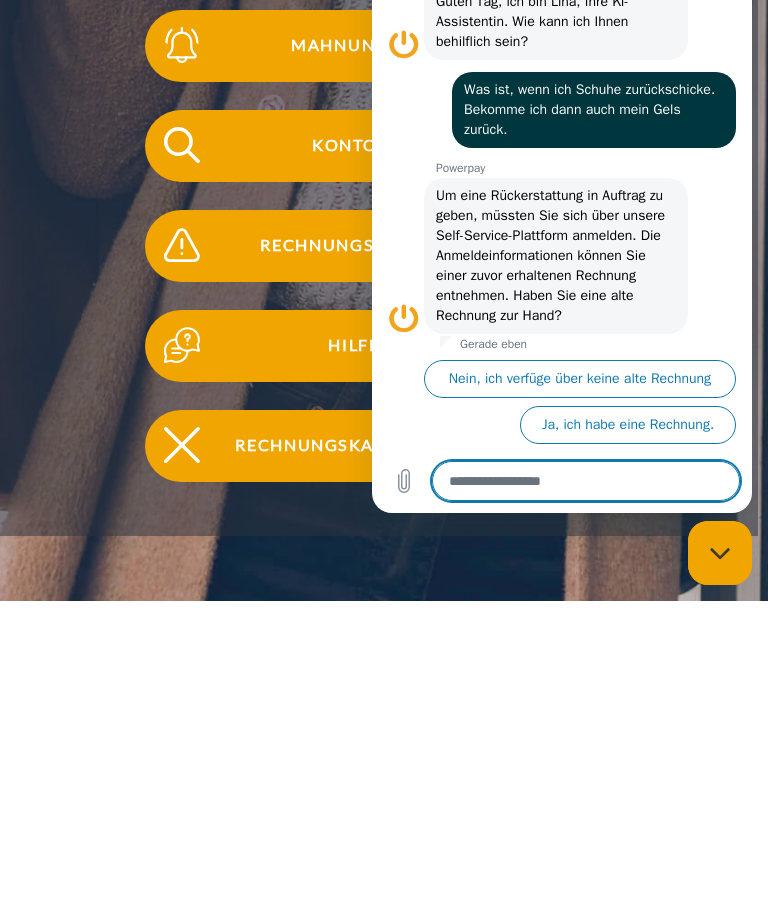 scroll, scrollTop: 31, scrollLeft: 0, axis: vertical 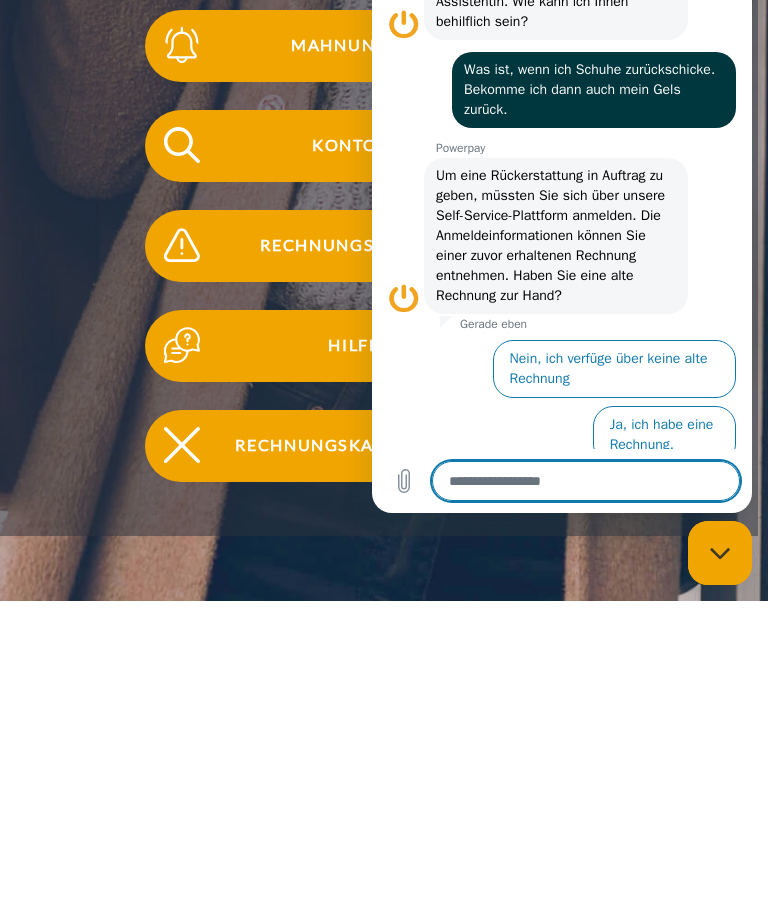 type on "*" 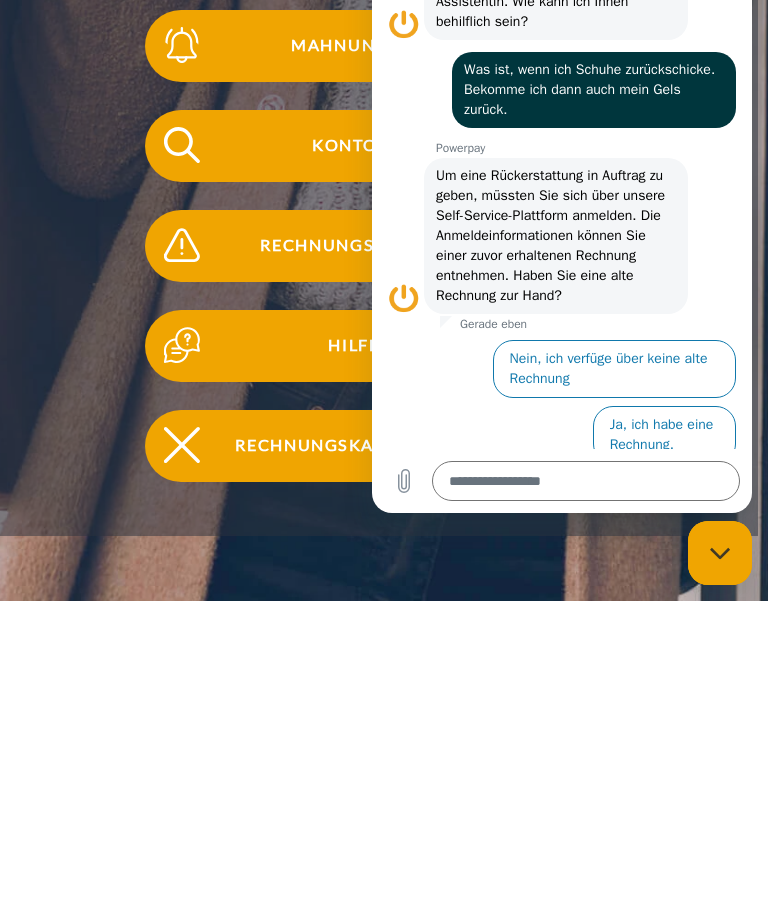 scroll, scrollTop: 71, scrollLeft: 0, axis: vertical 